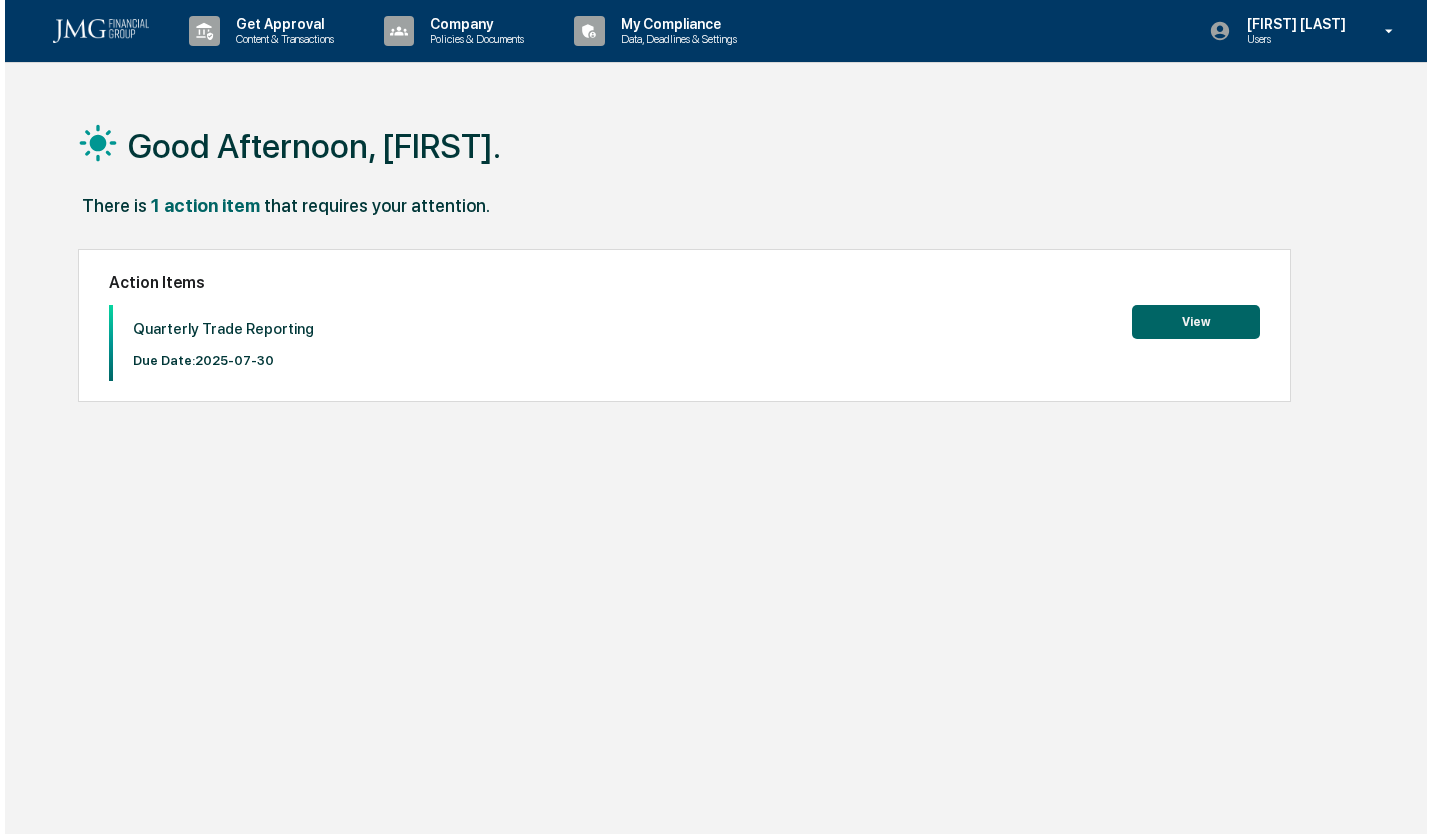scroll, scrollTop: 0, scrollLeft: 0, axis: both 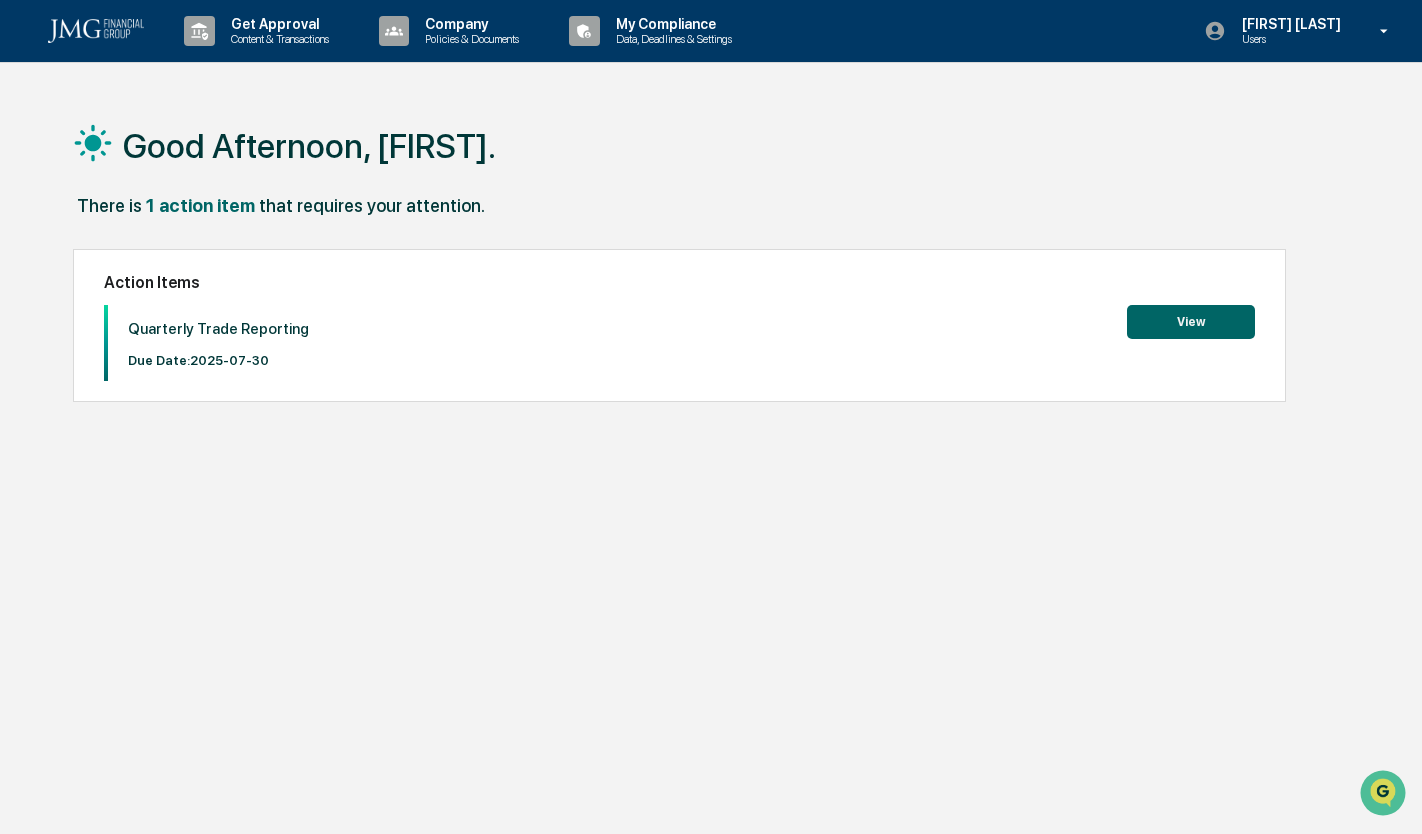 click on "View" at bounding box center [1191, 322] 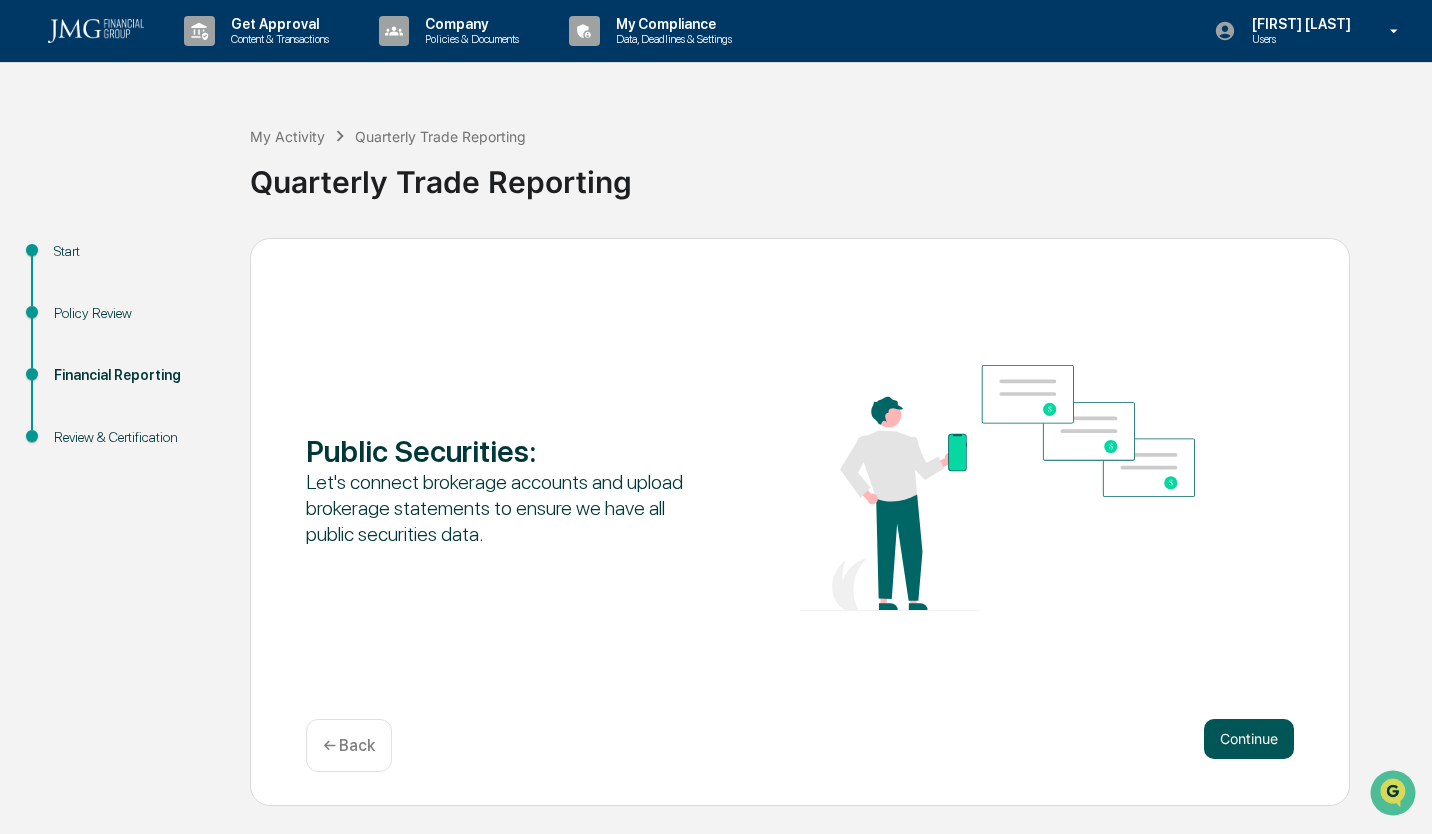click on "Continue" at bounding box center [1249, 739] 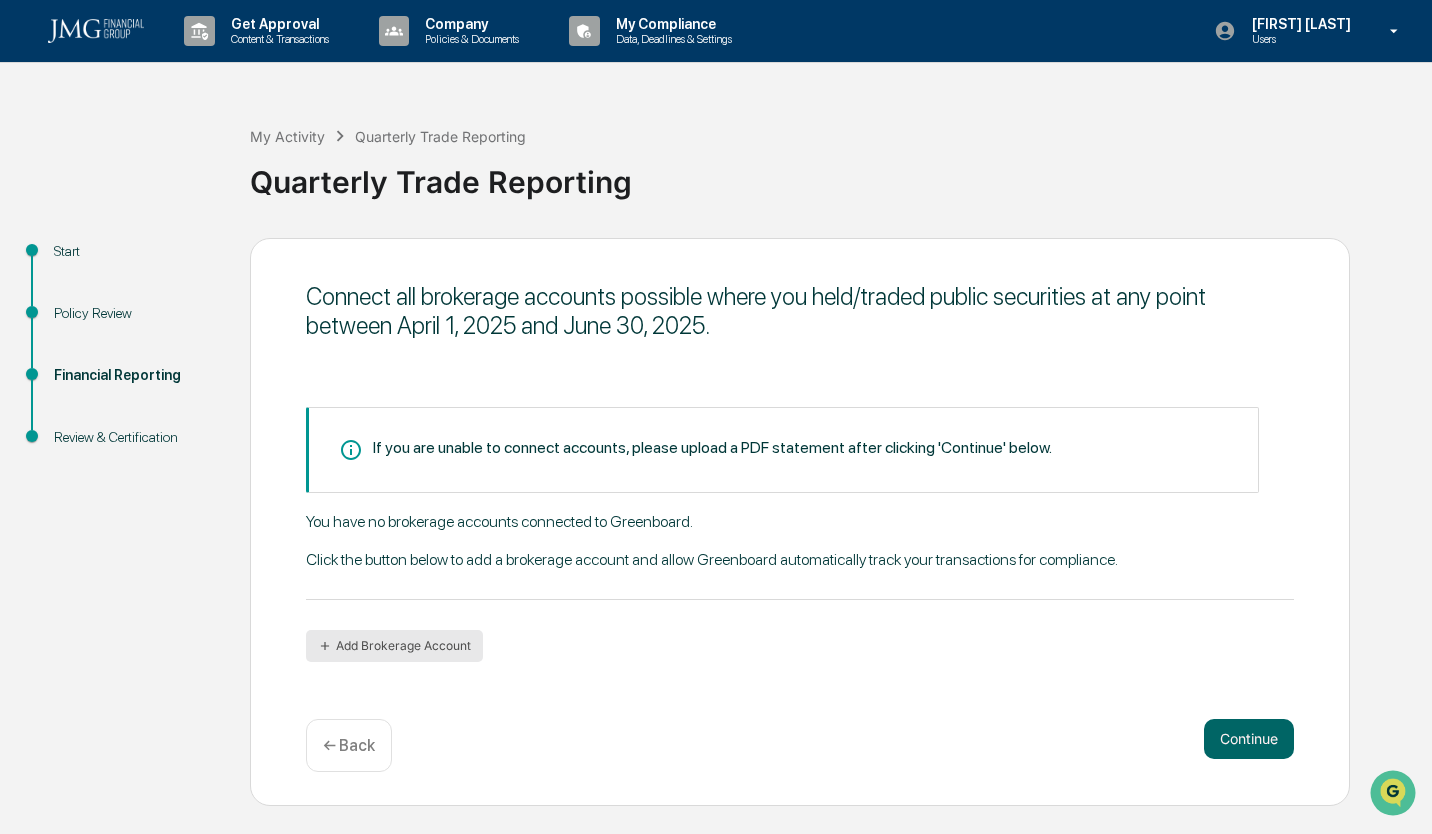 click on "Add Brokerage Account" at bounding box center [394, 646] 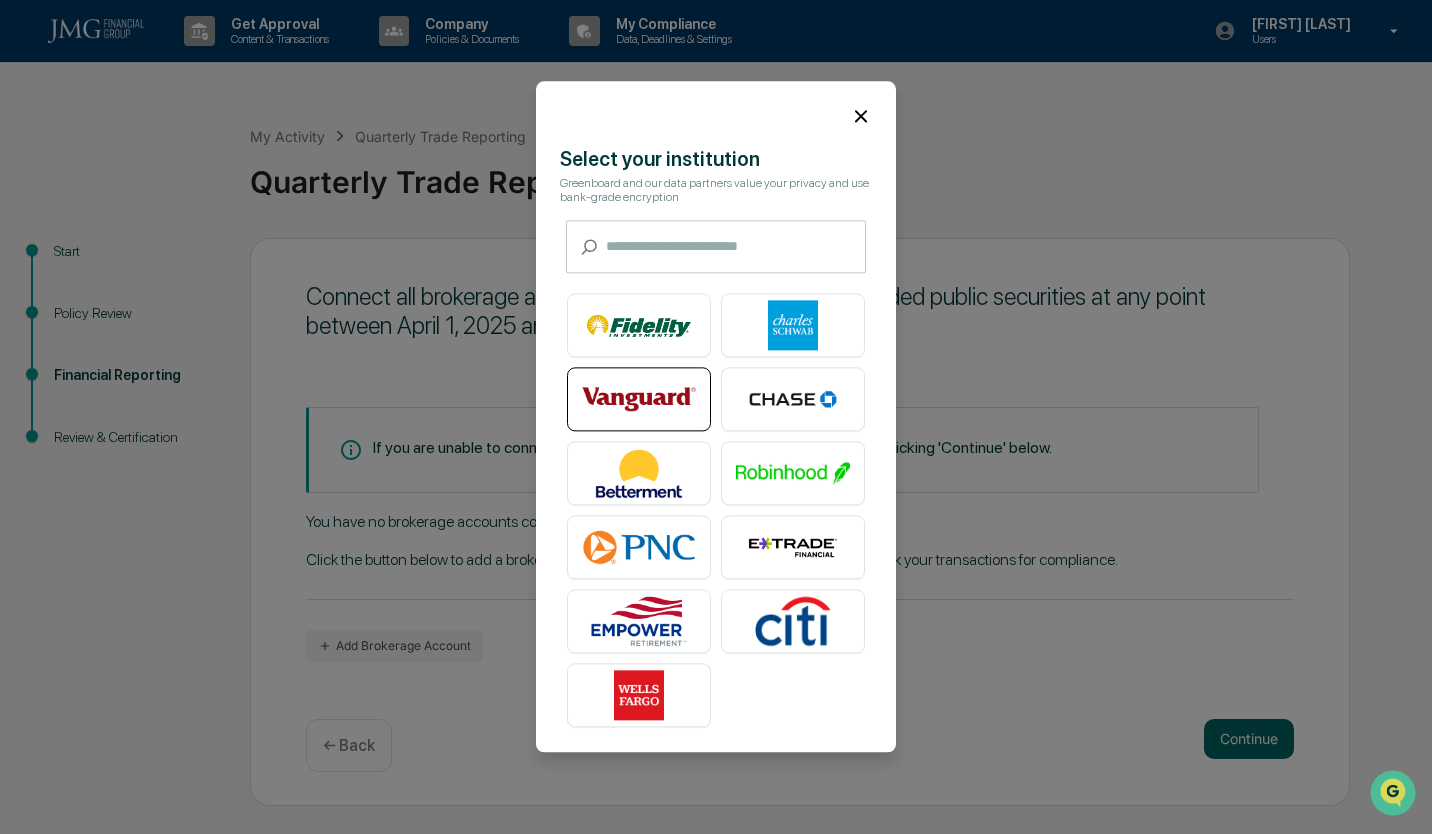 click at bounding box center [639, 400] 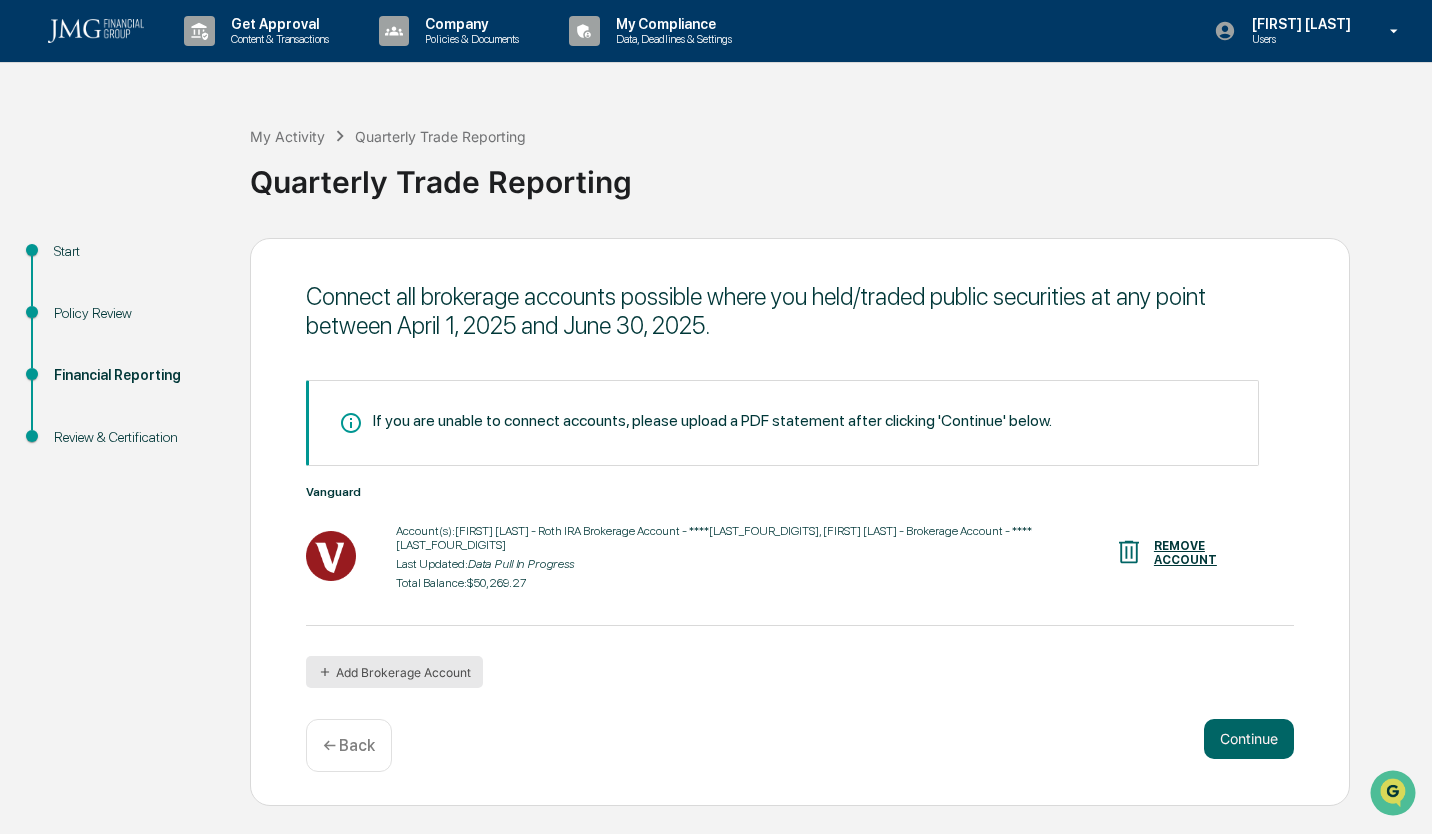 click on "Add Brokerage Account" at bounding box center (394, 672) 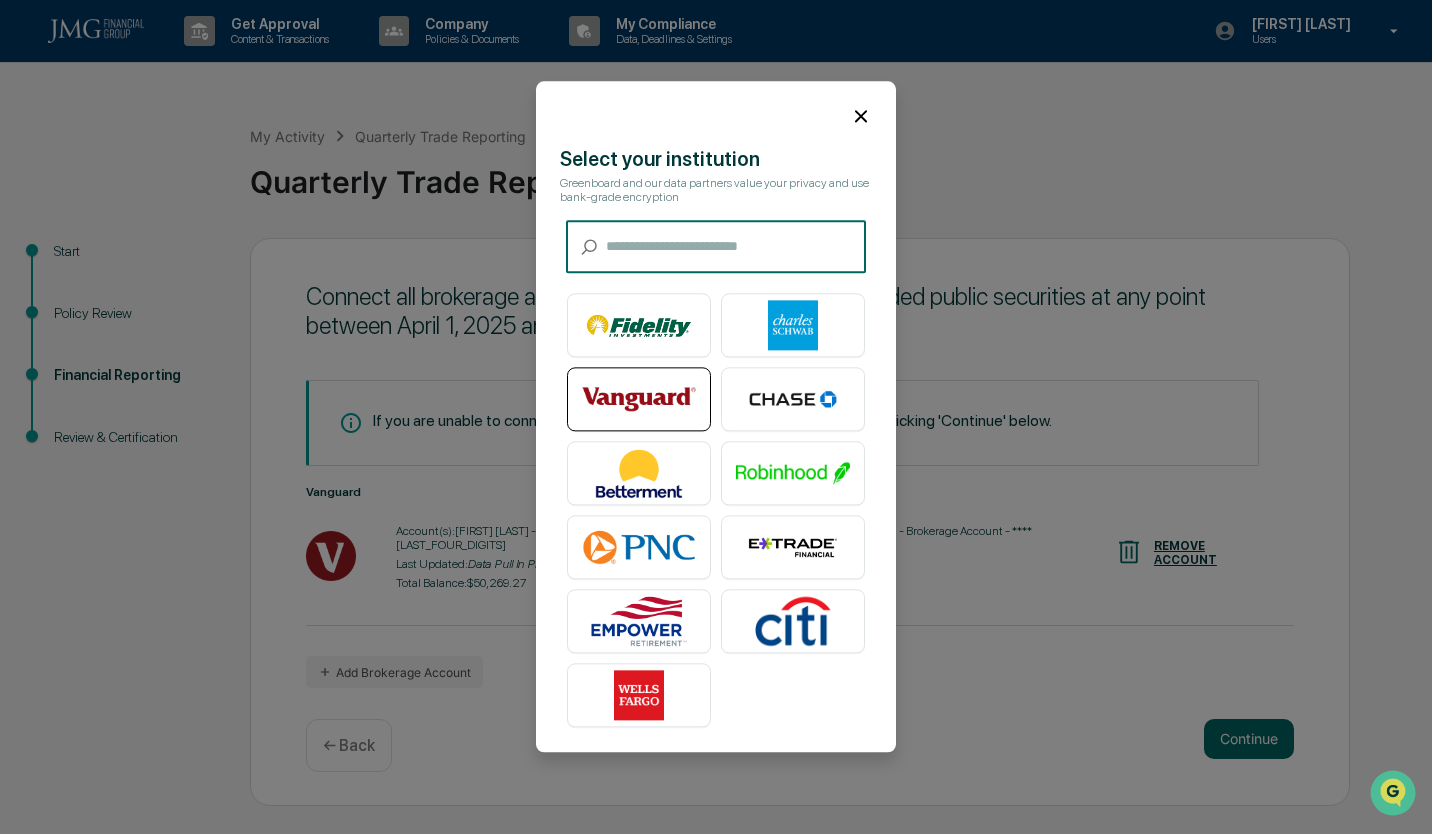 click at bounding box center [639, 400] 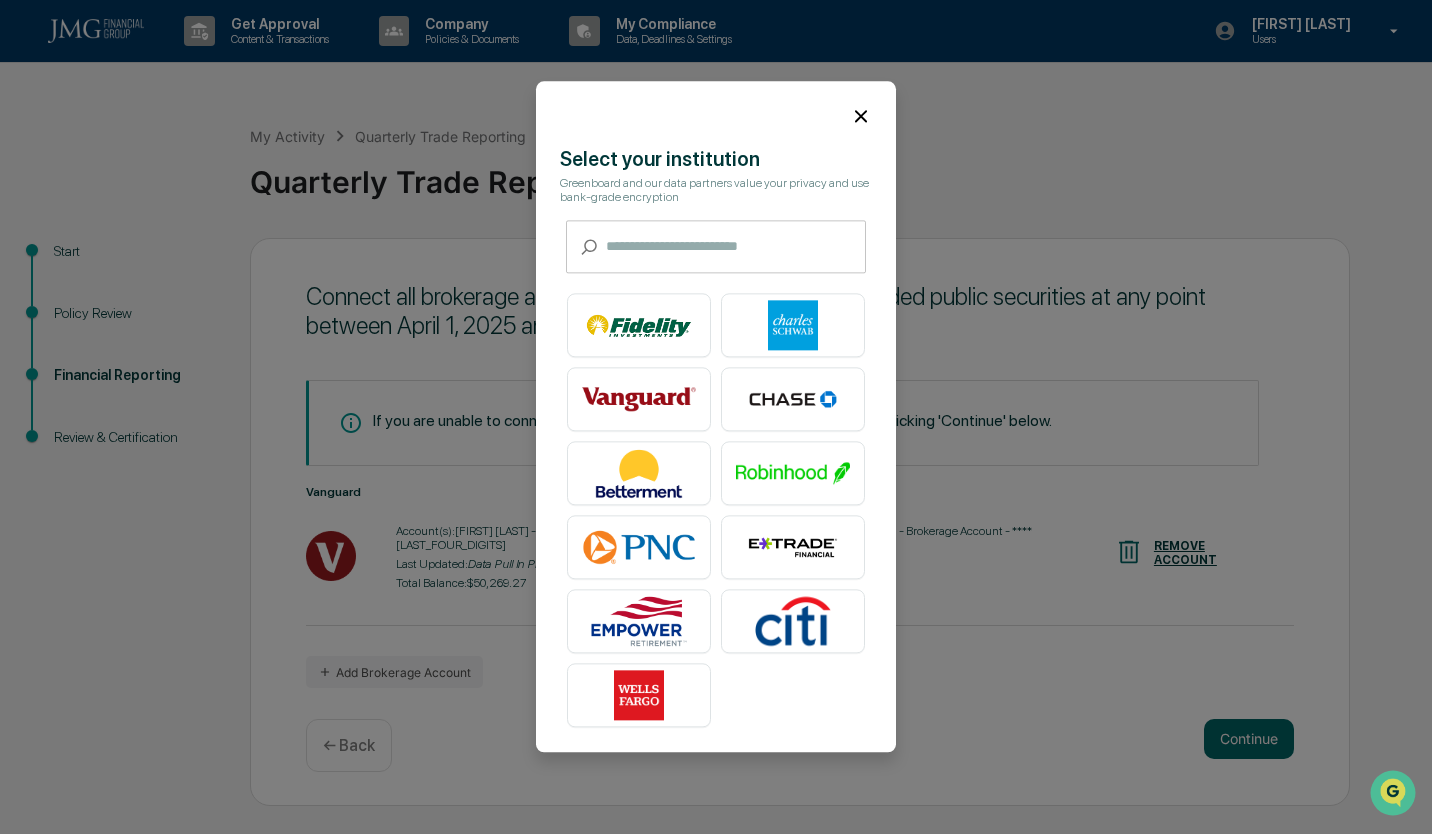 click 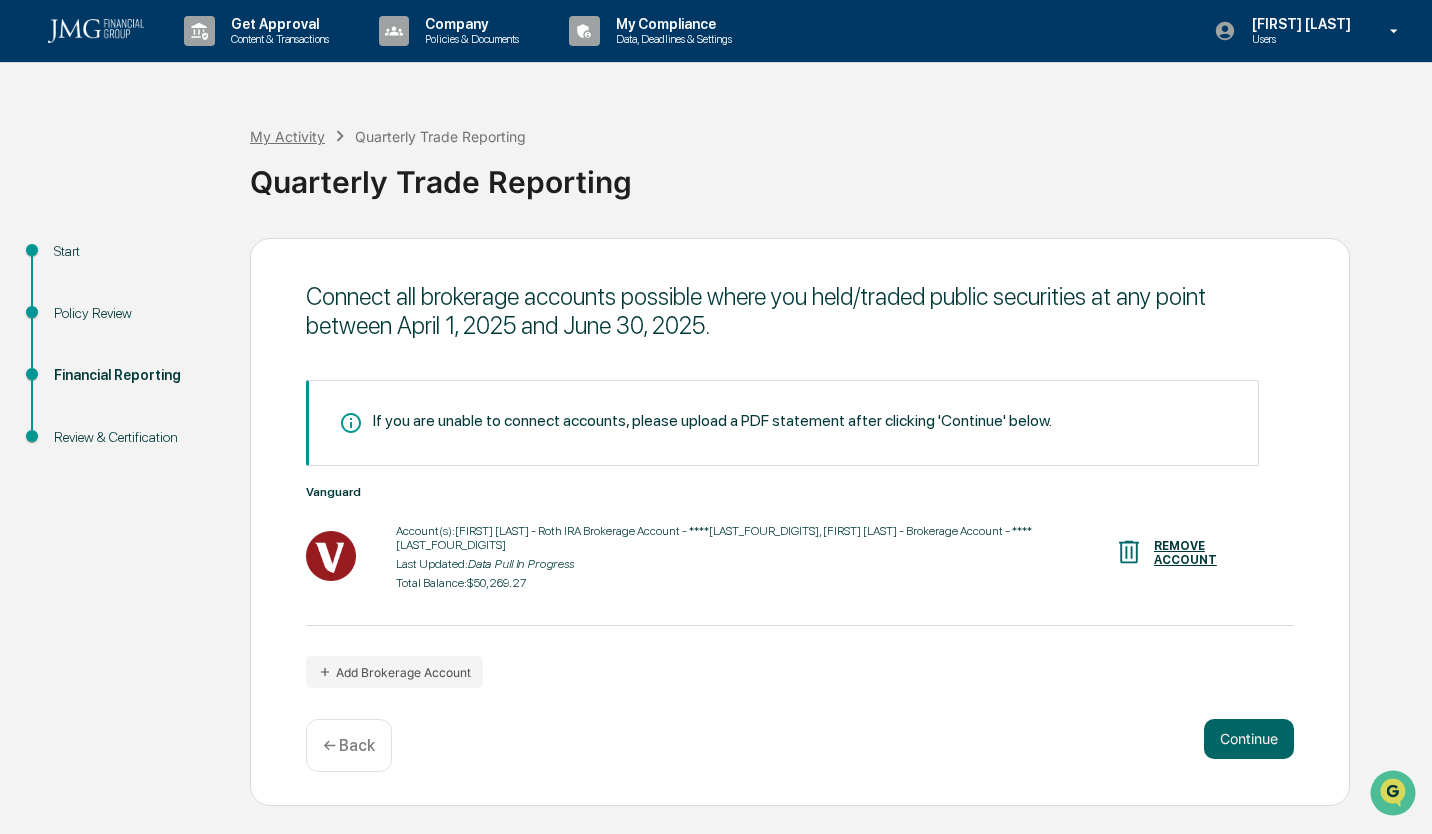 click on "My Activity" at bounding box center (287, 136) 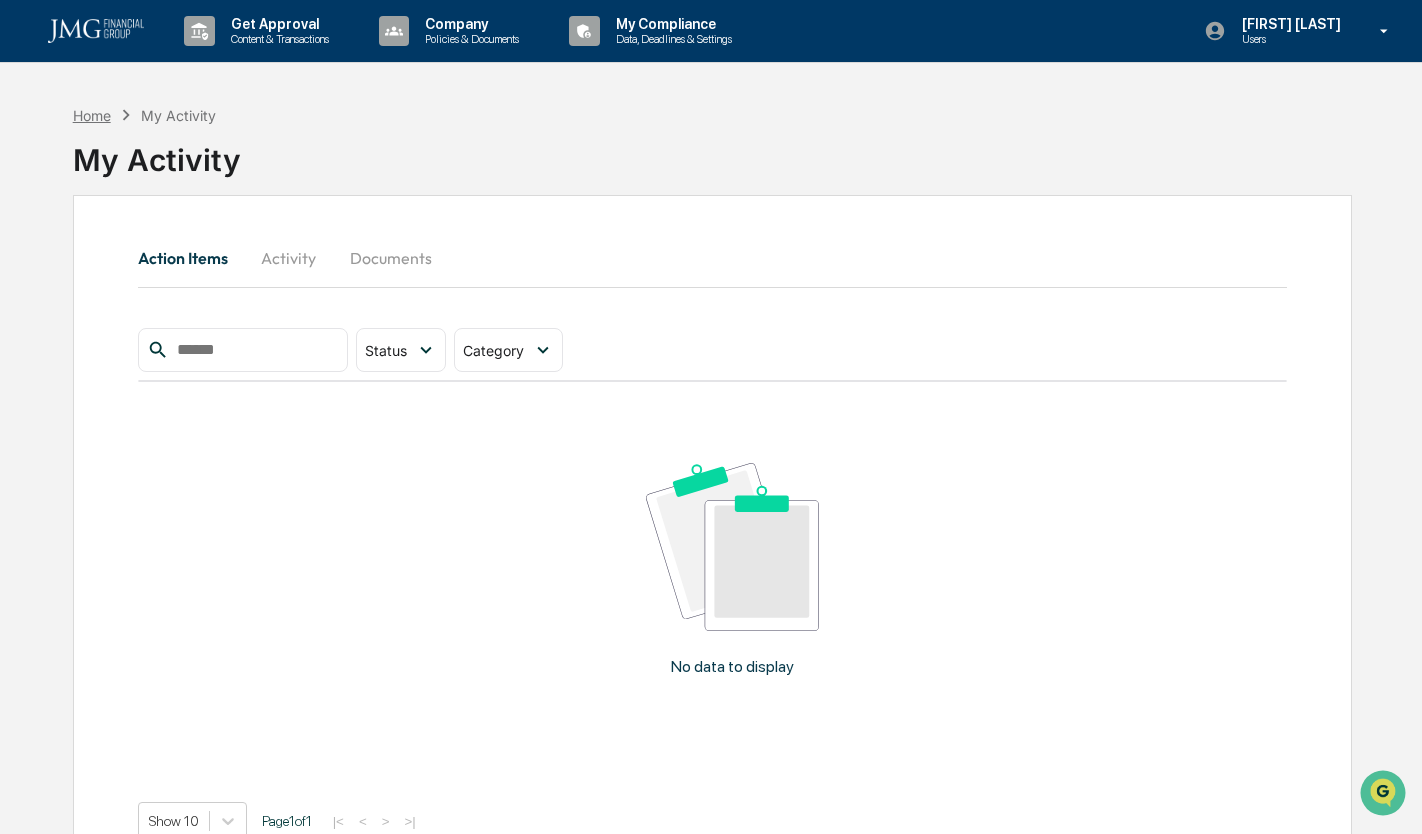 click on "Home" at bounding box center [92, 115] 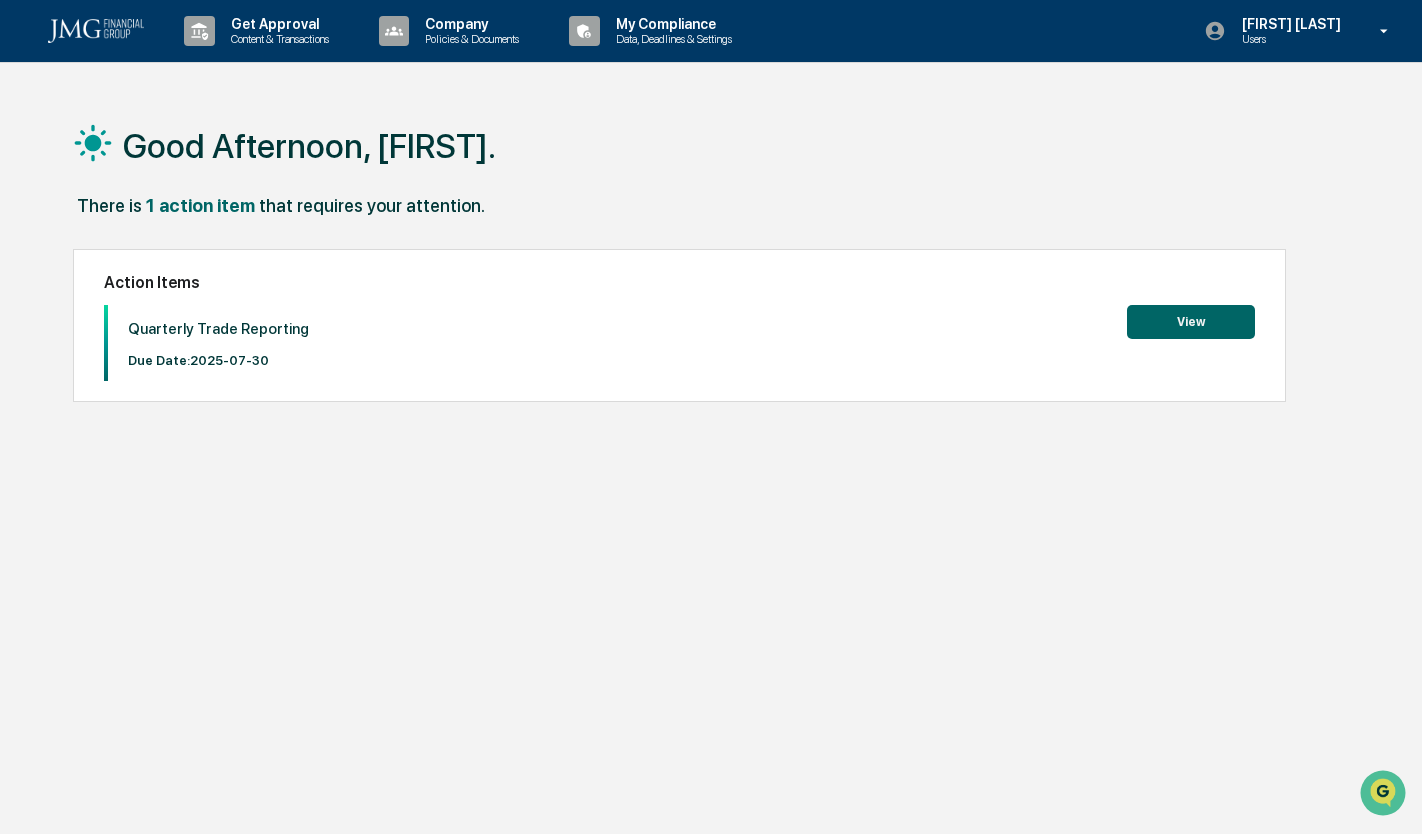 click on "View" at bounding box center [1191, 322] 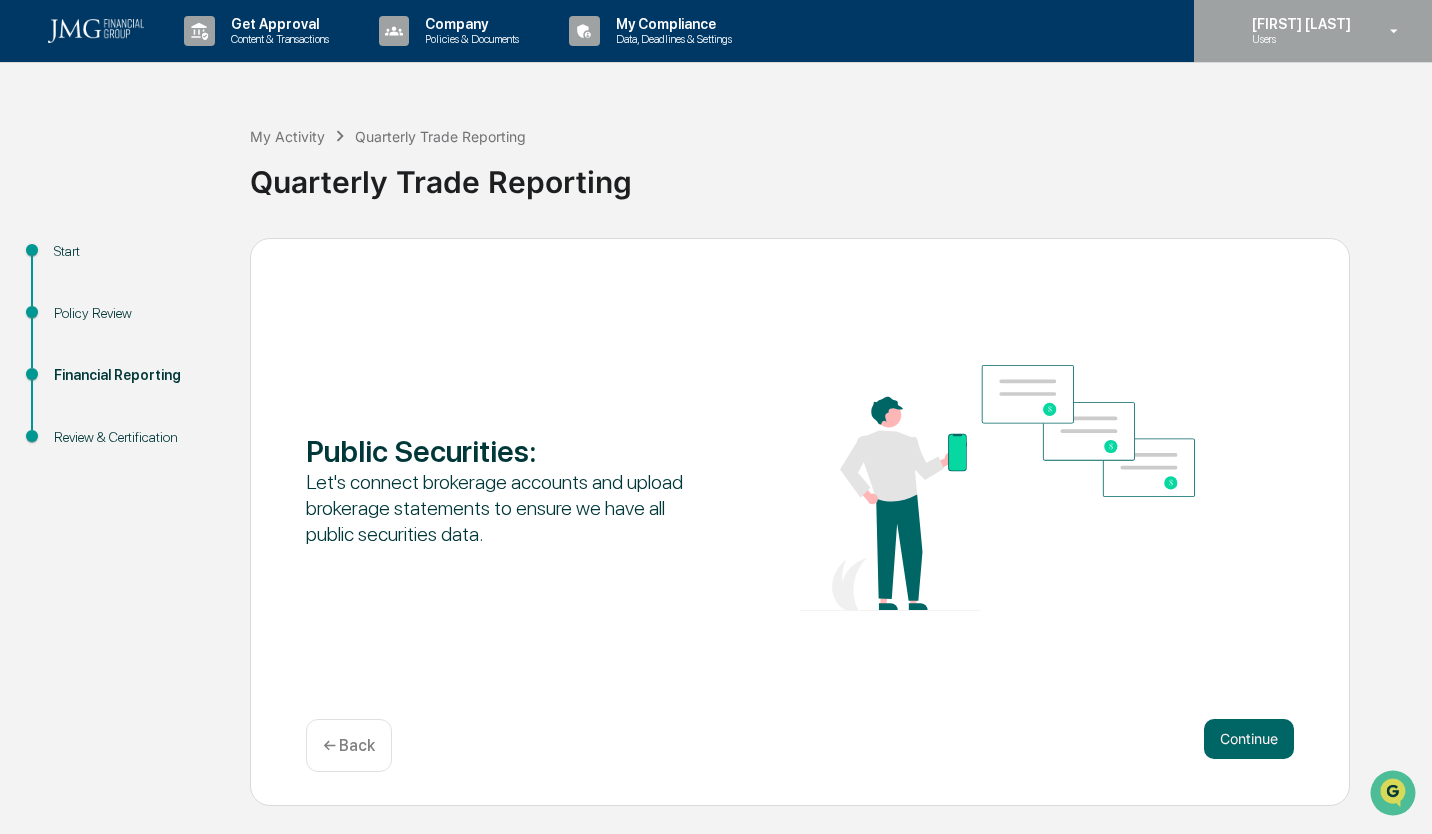 click 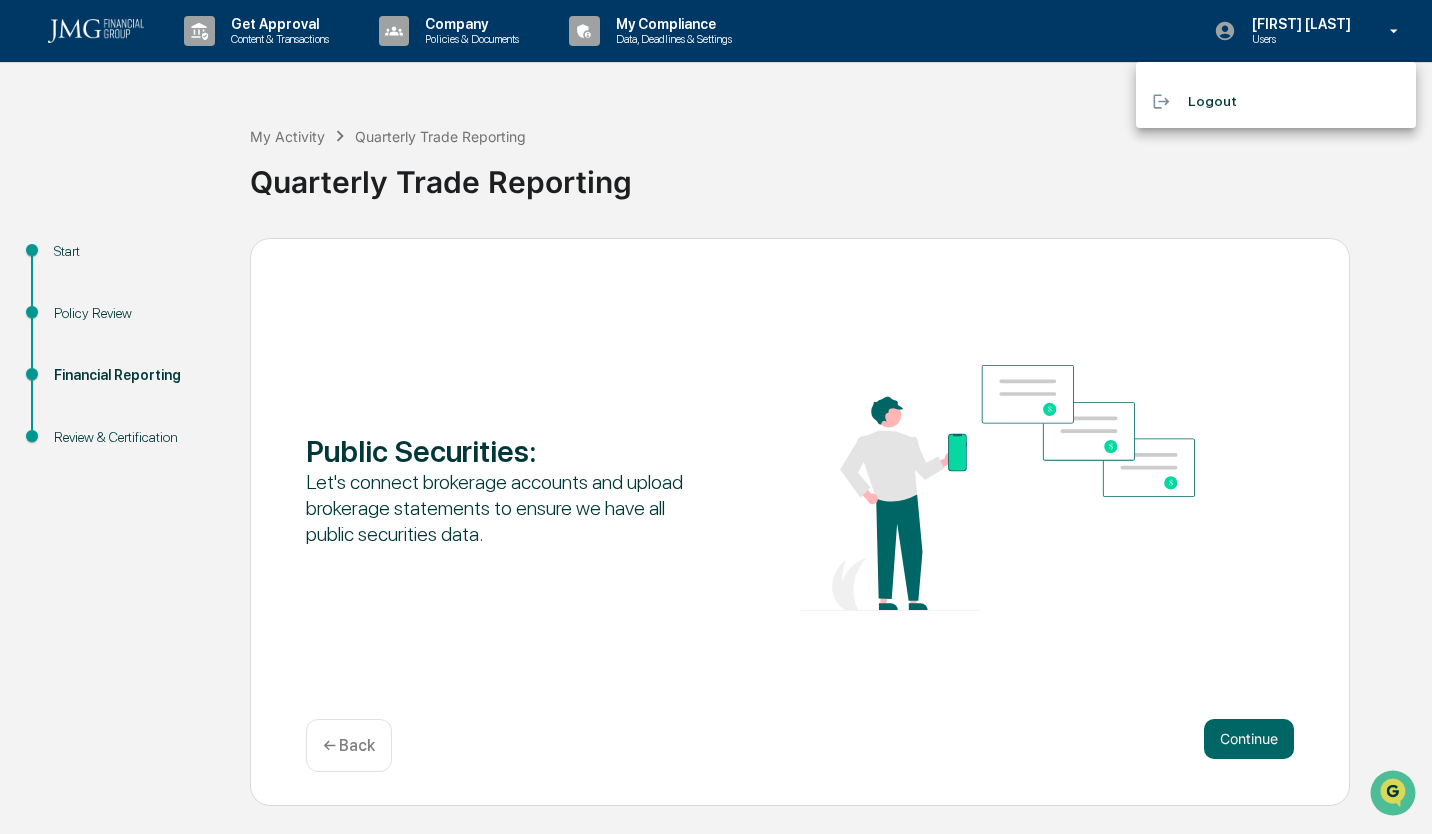 click at bounding box center [716, 417] 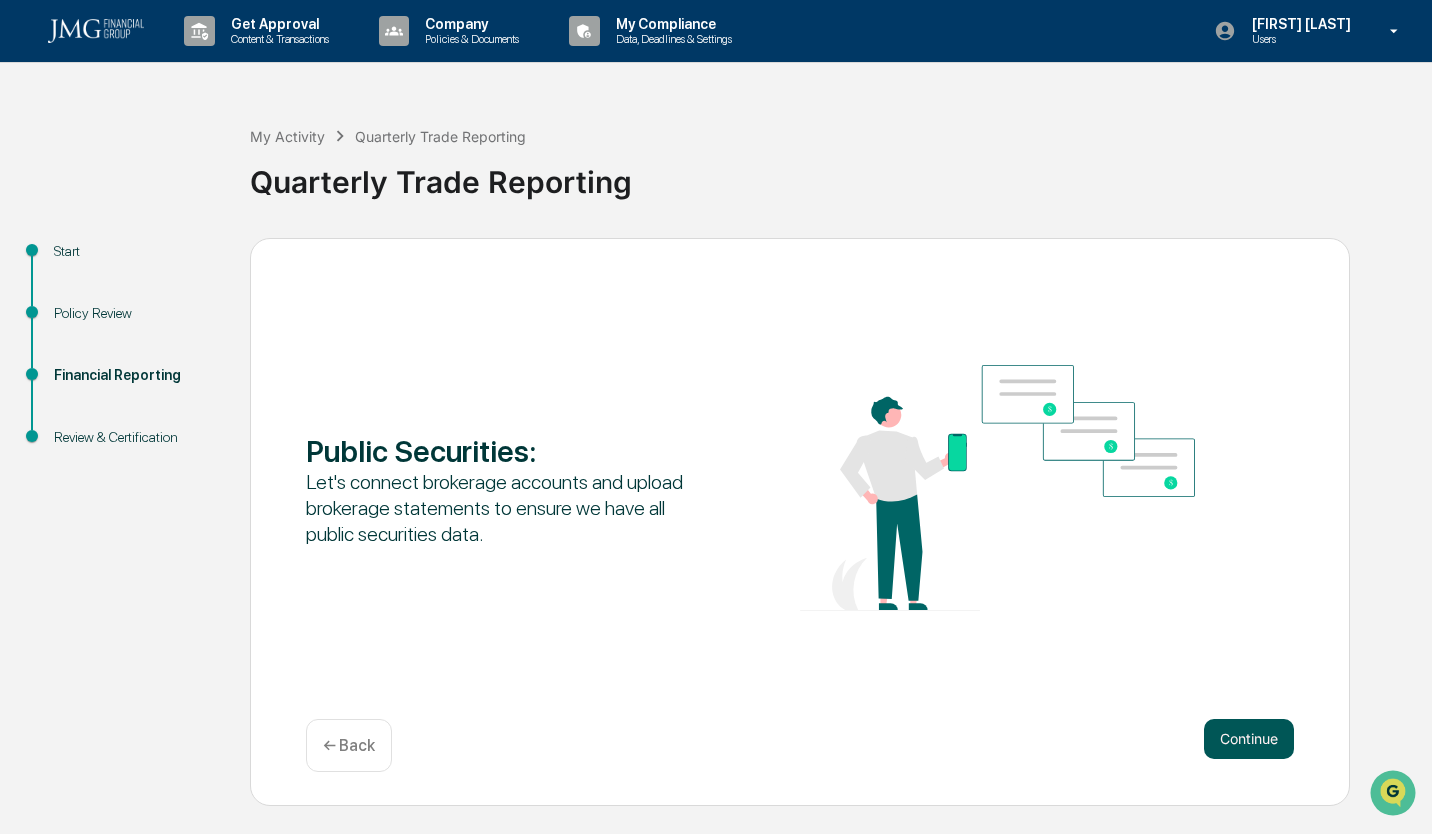 click on "Continue" at bounding box center (1249, 739) 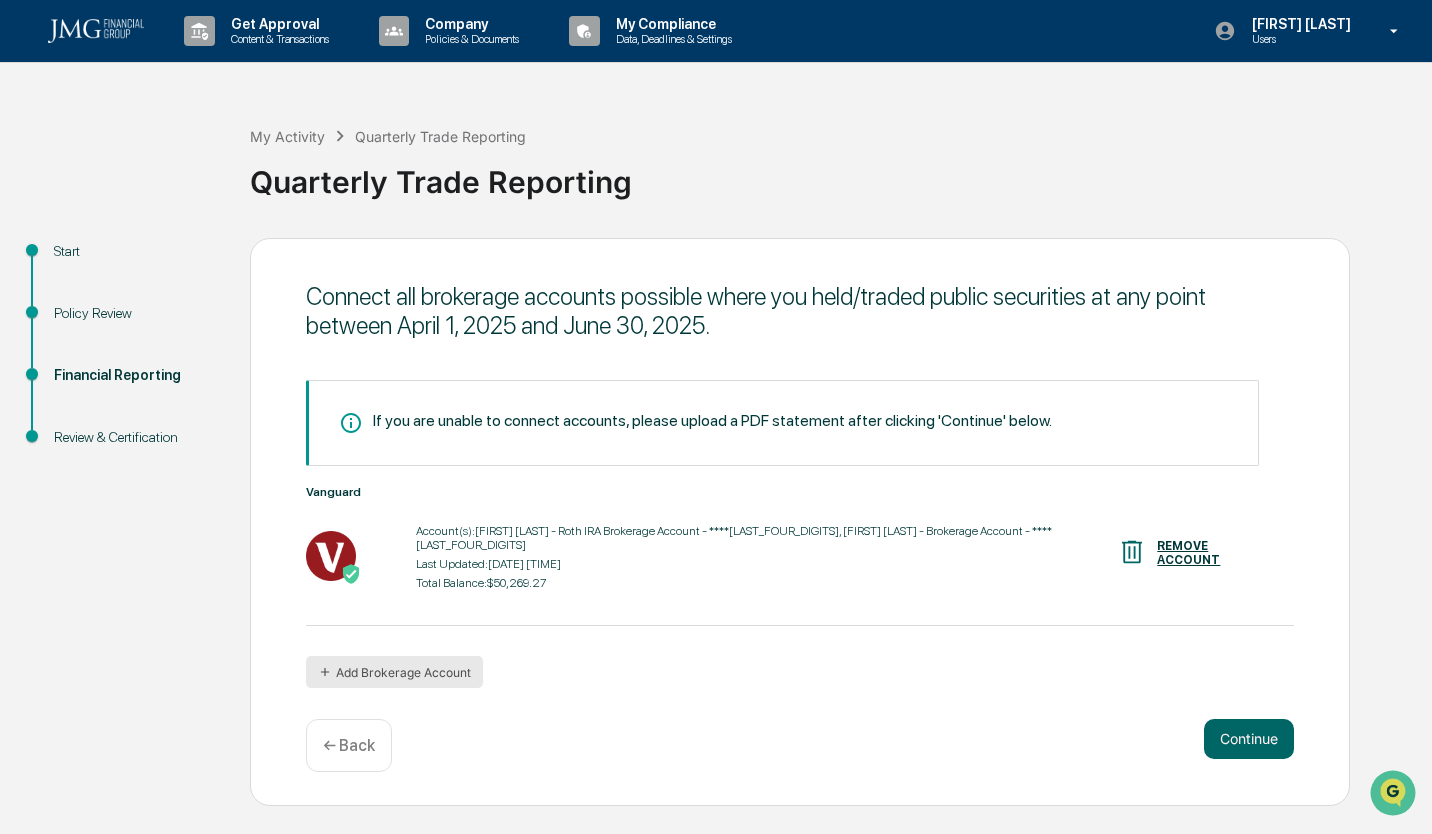 click on "Add Brokerage Account" at bounding box center (394, 672) 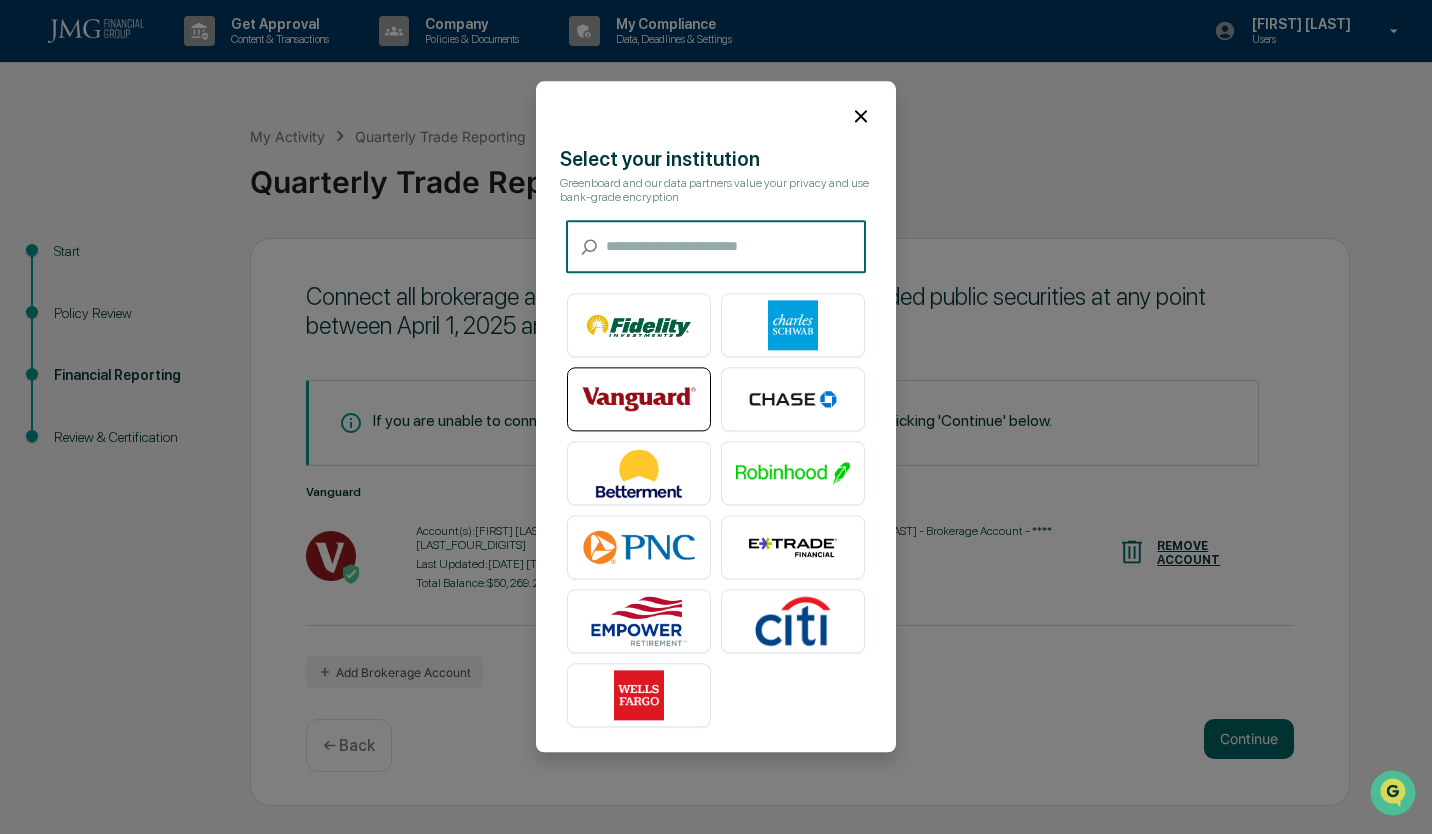 click at bounding box center (639, 400) 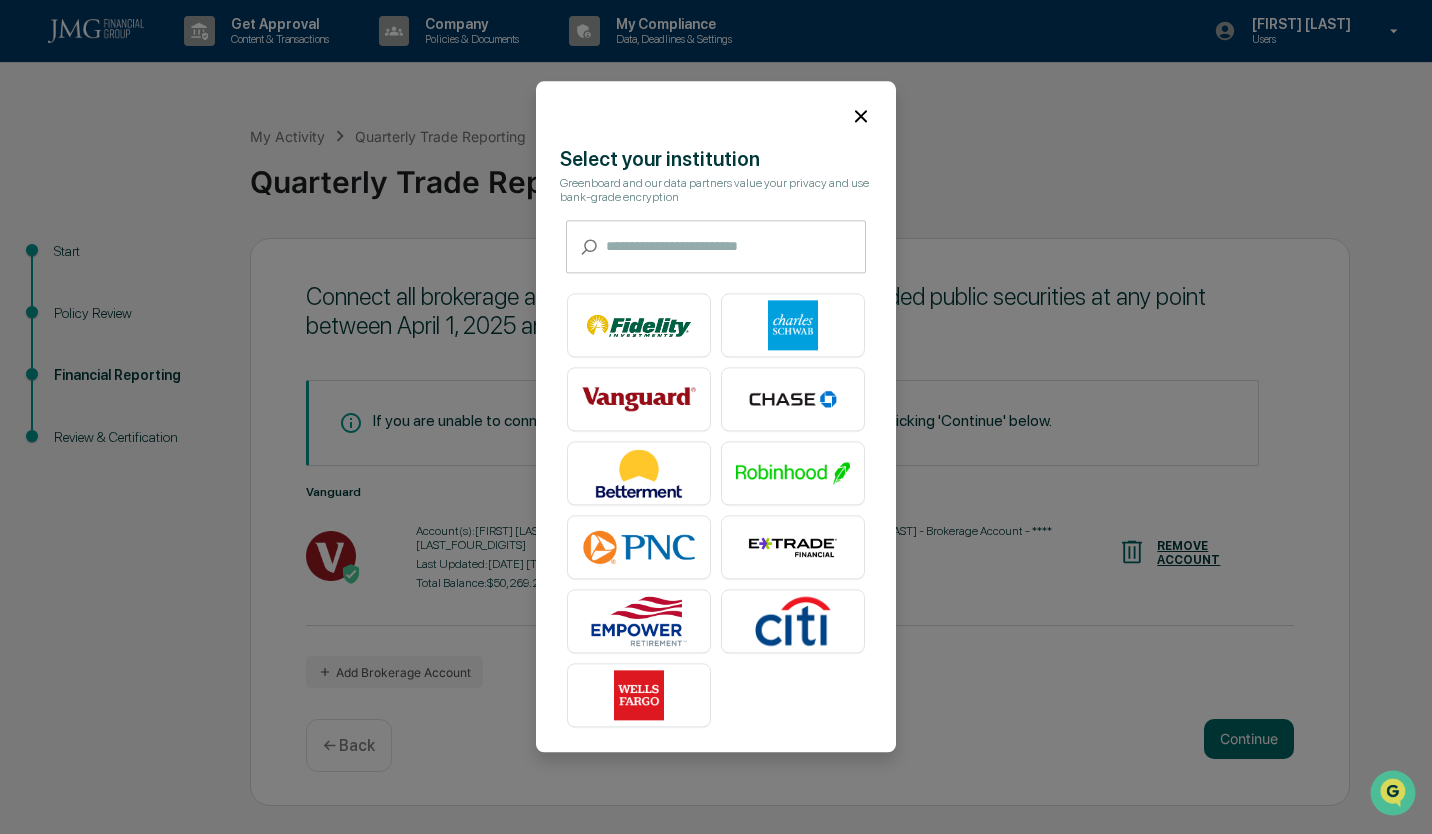 click 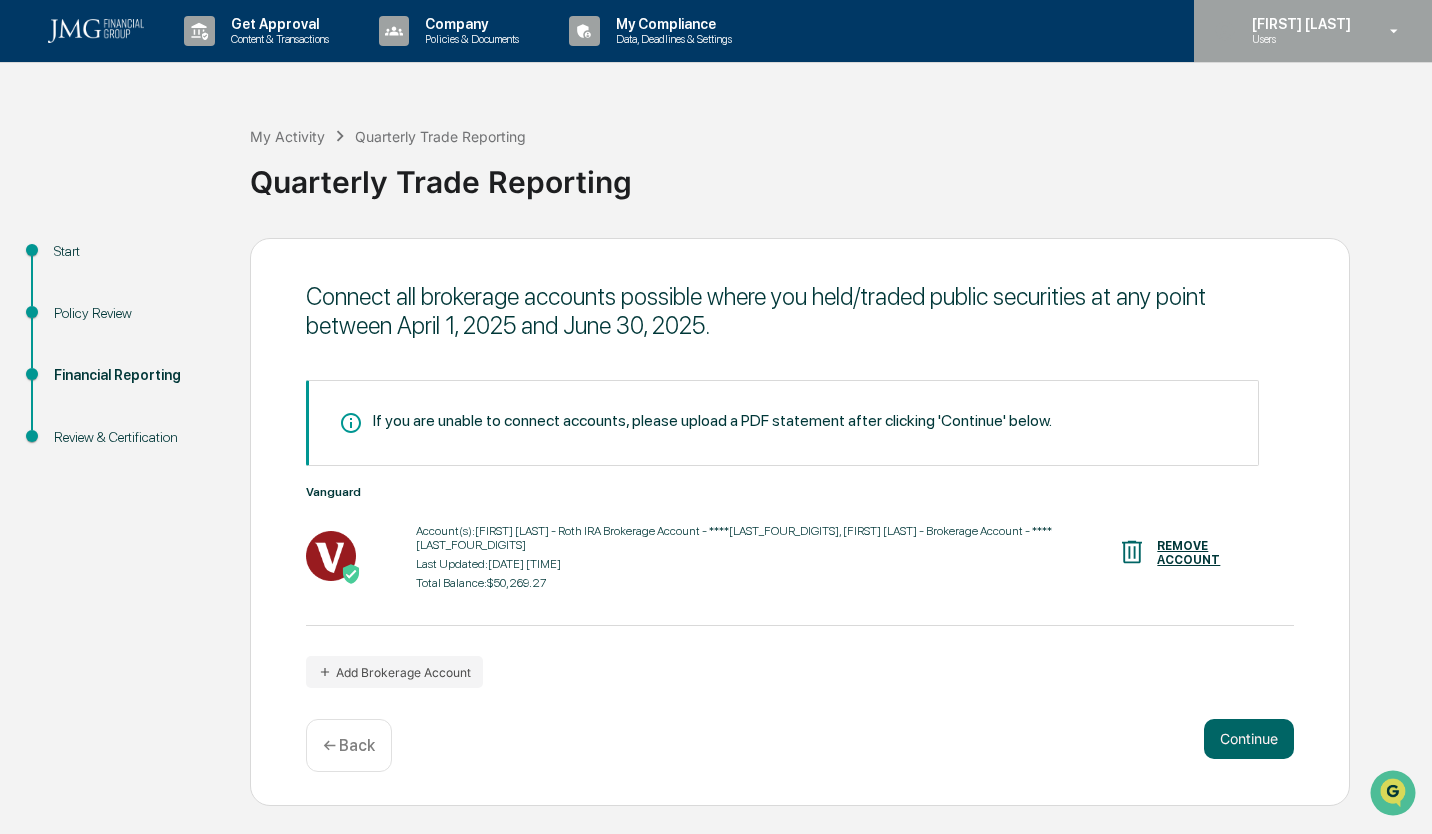 click on "[FIRST] [LAST]" at bounding box center [1298, 24] 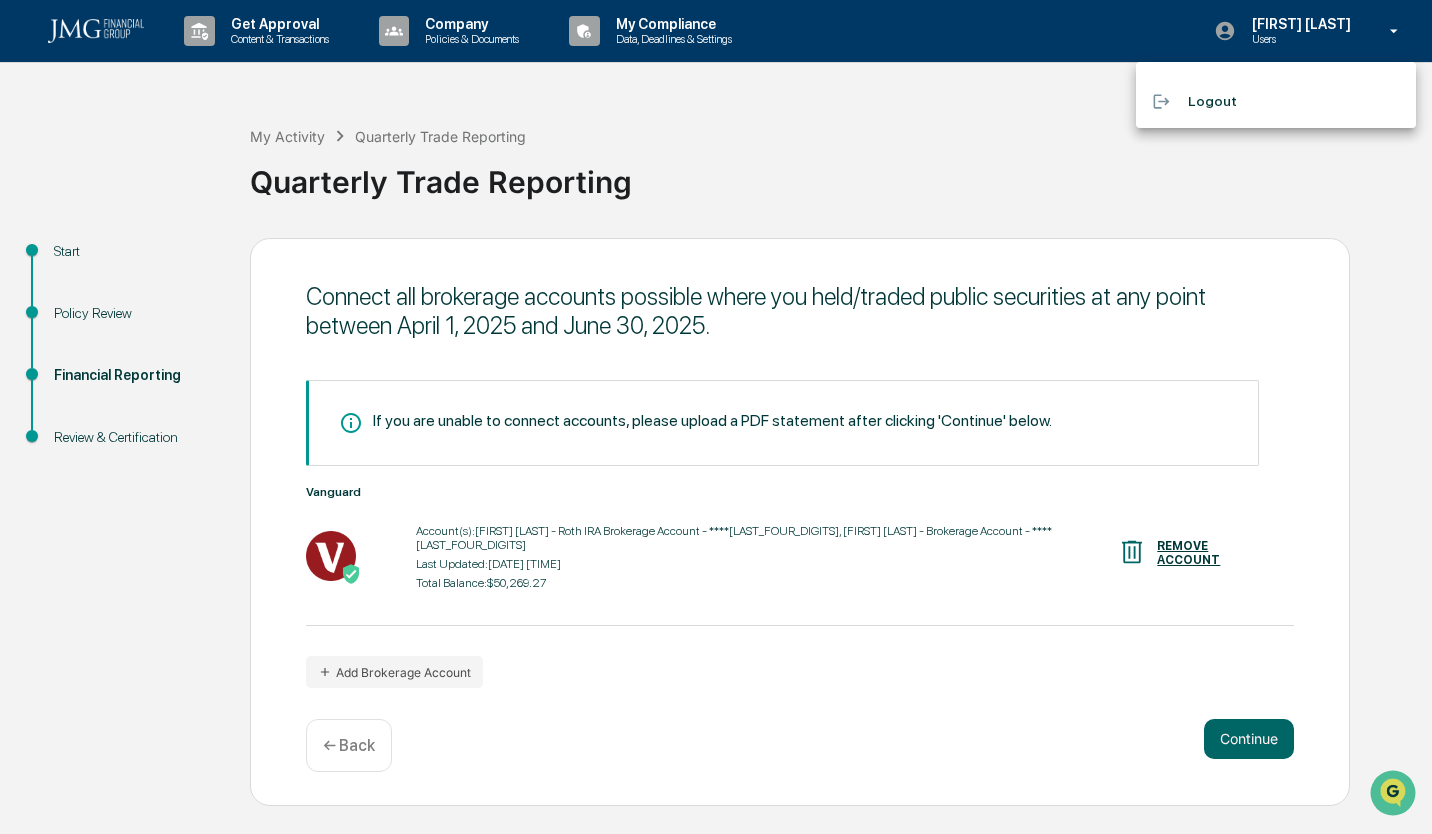 click at bounding box center [716, 417] 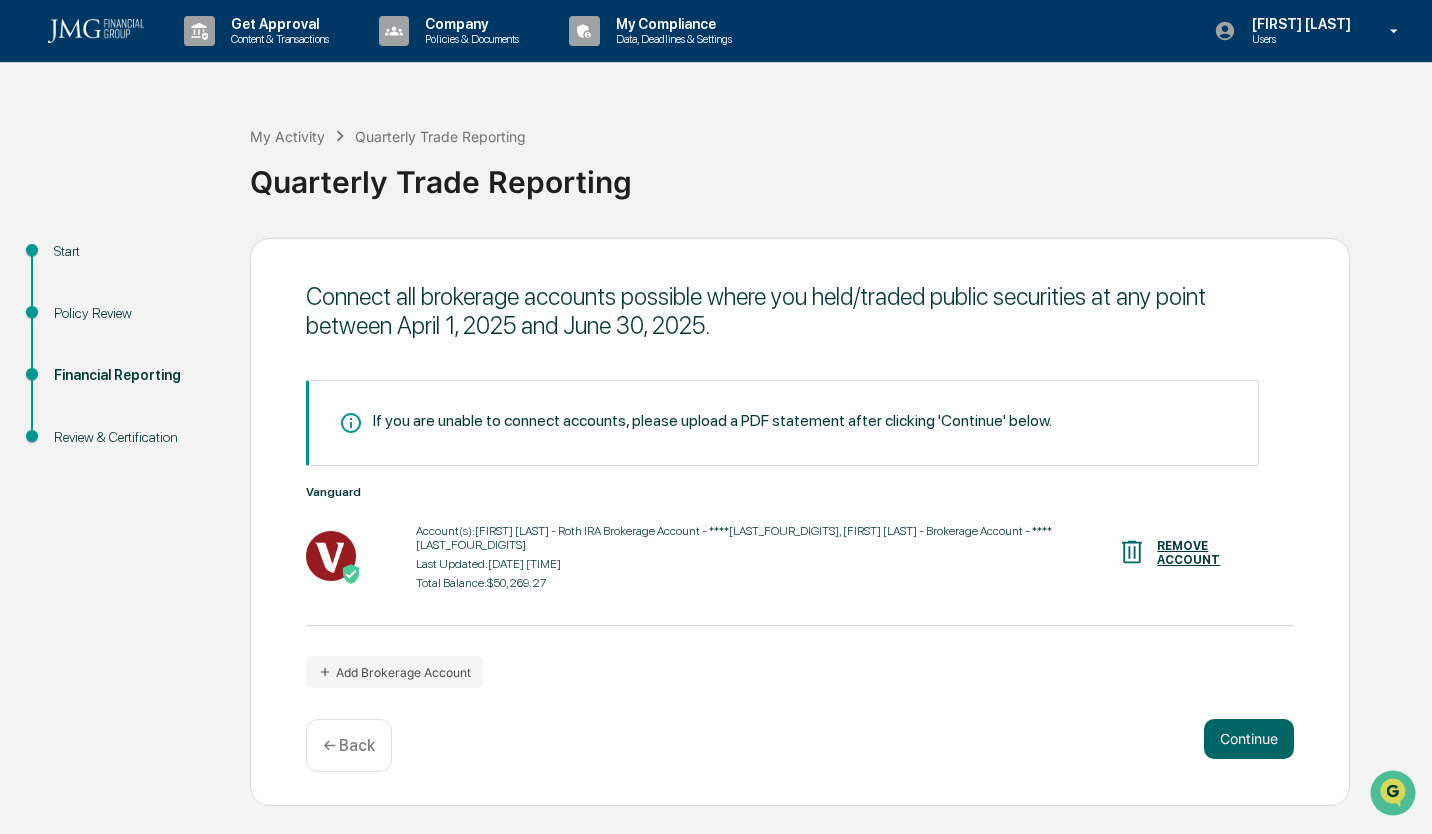 click on "Last Updated:  [DATE] [TIME]" at bounding box center (766, 564) 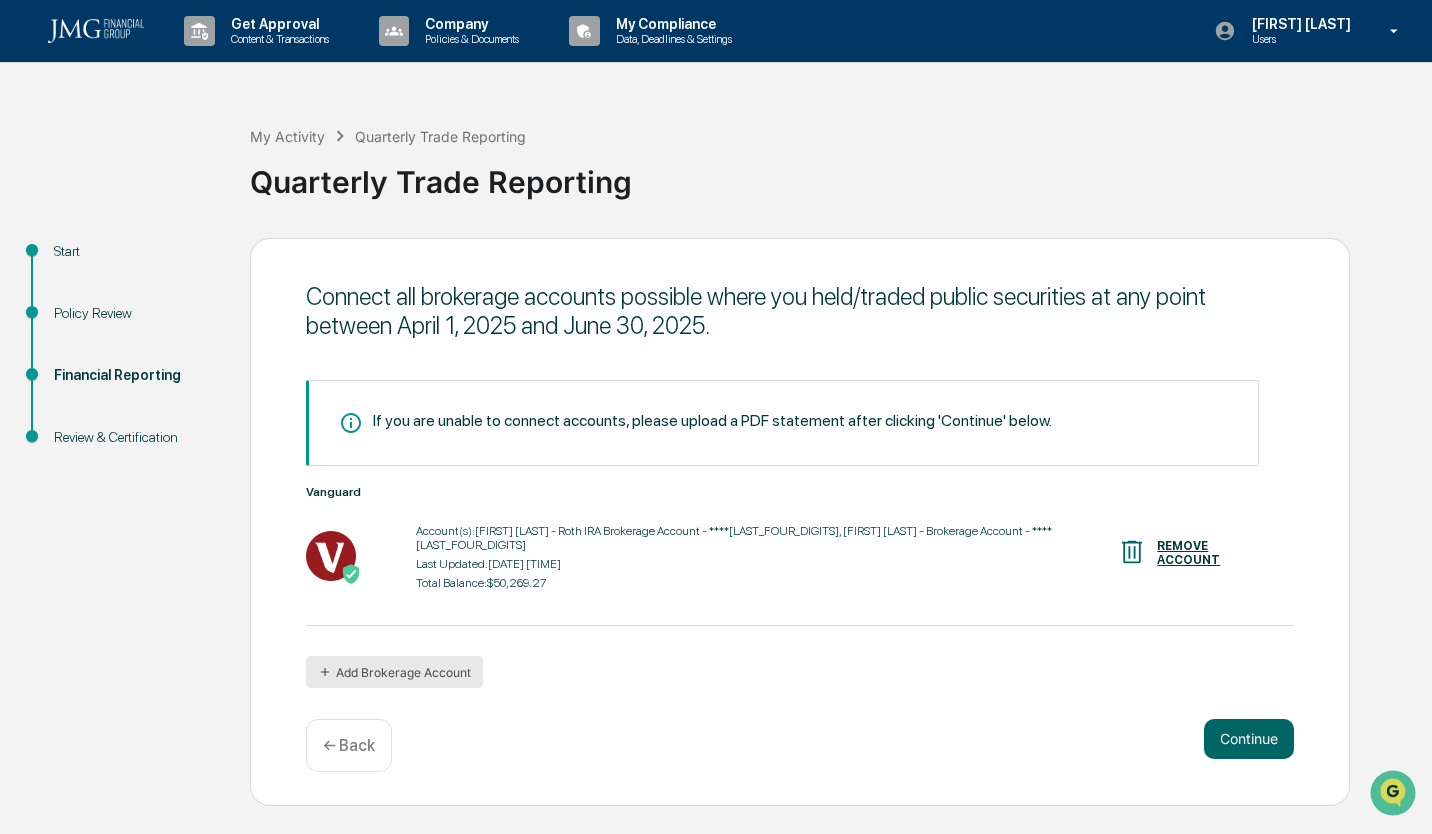 click on "Add Brokerage Account" at bounding box center [394, 672] 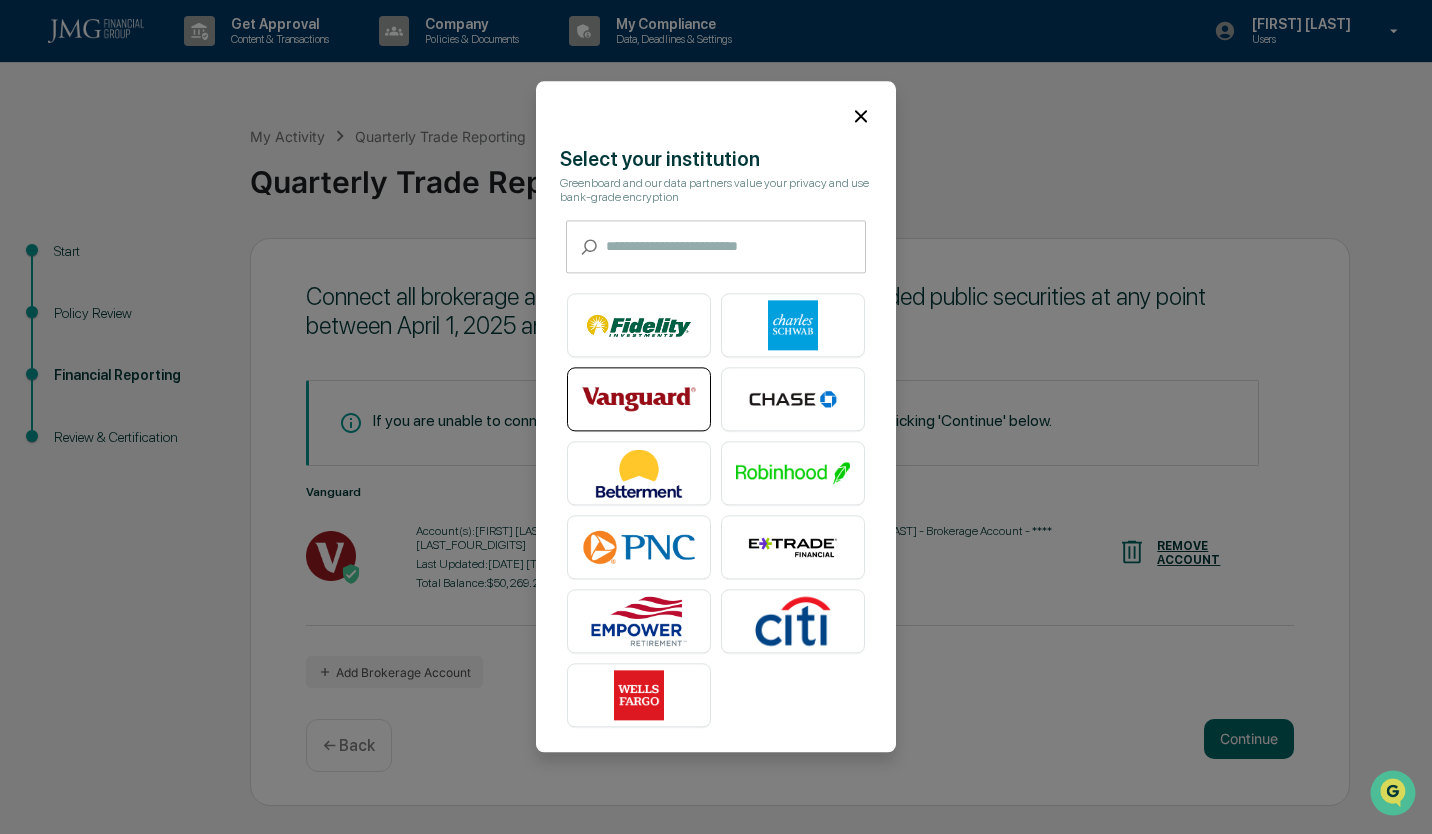 click at bounding box center (639, 400) 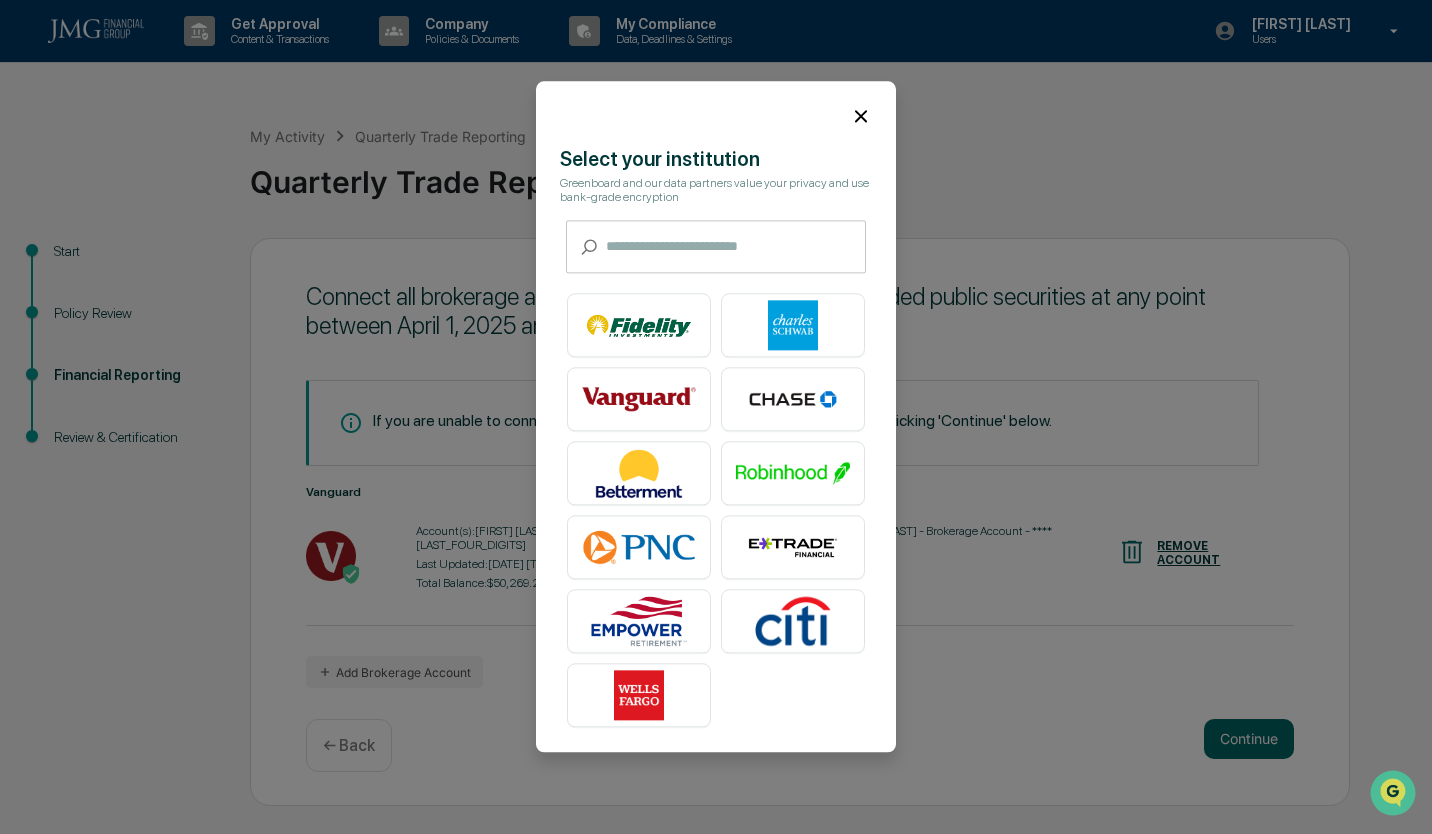 click 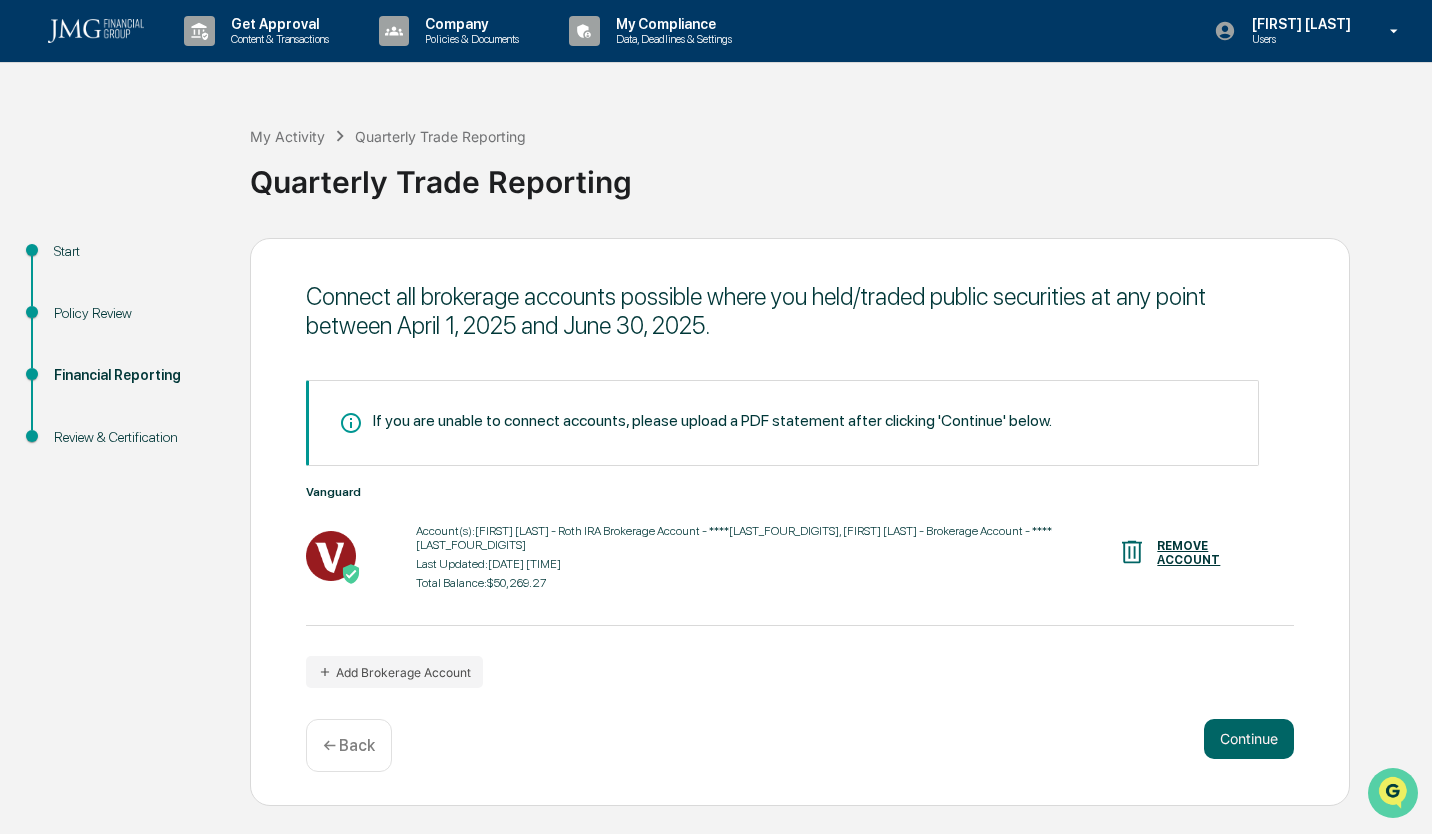 click at bounding box center (1393, 793) 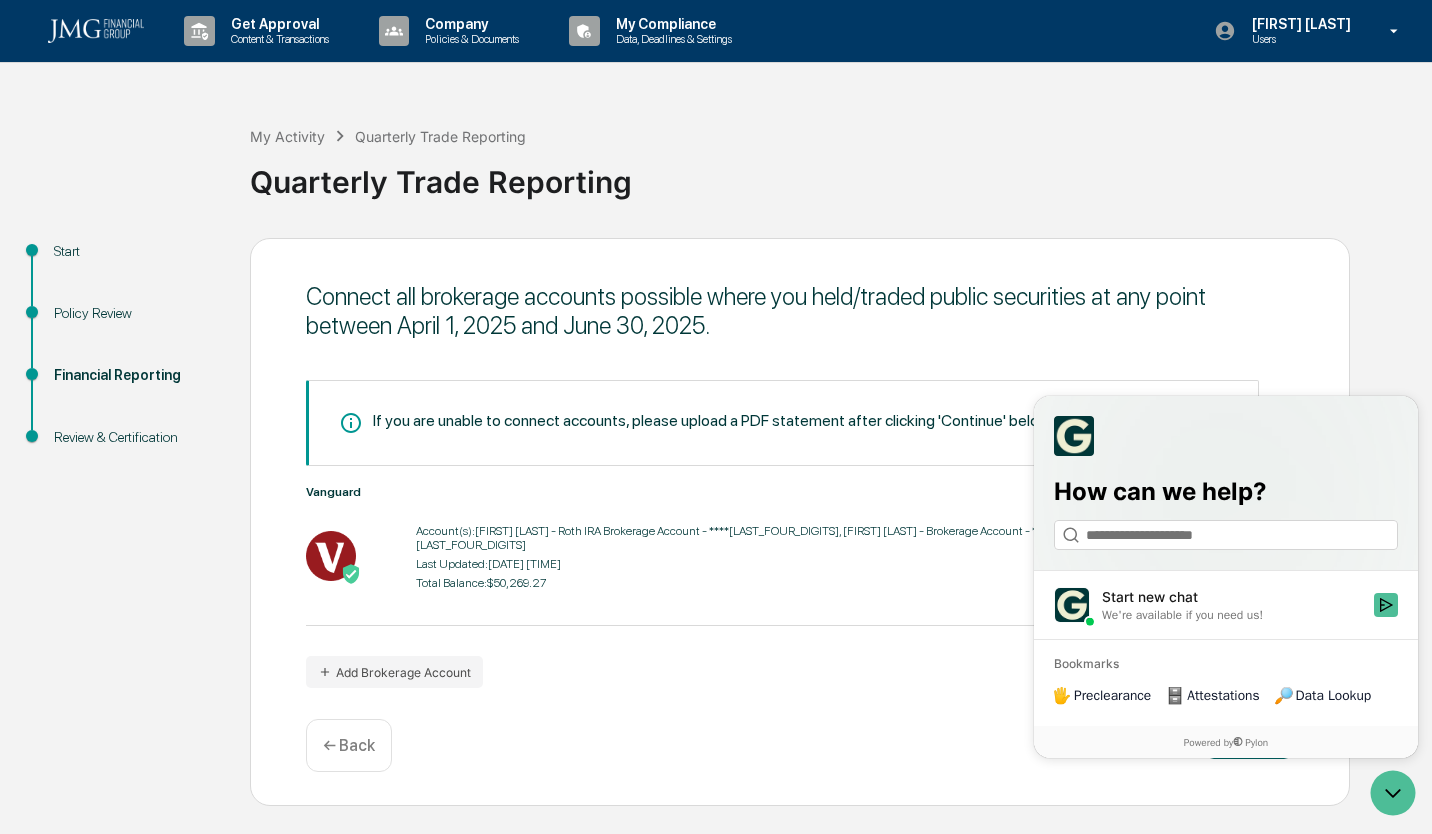 click on "Start new chat" at bounding box center (1232, 597) 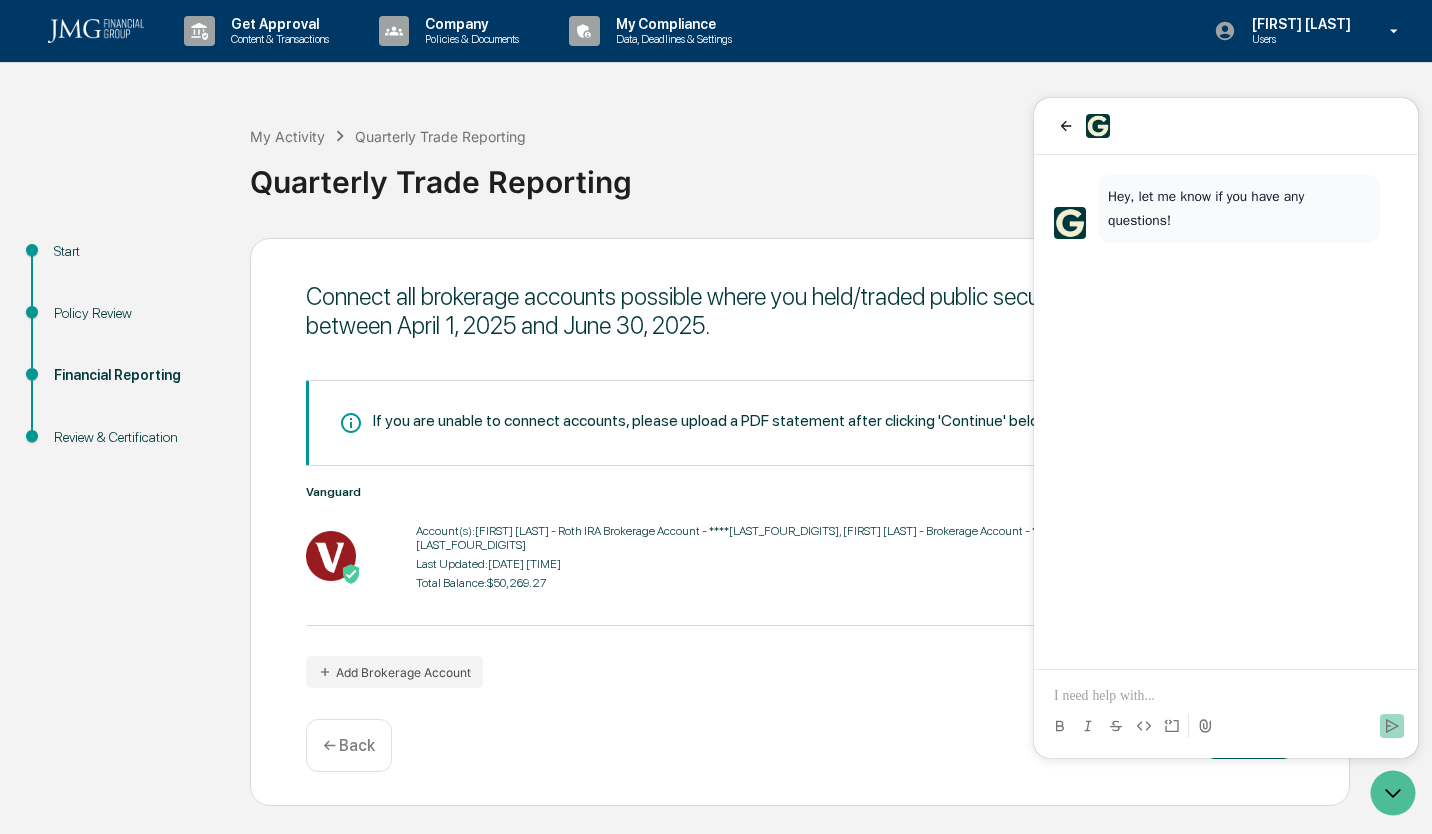 type 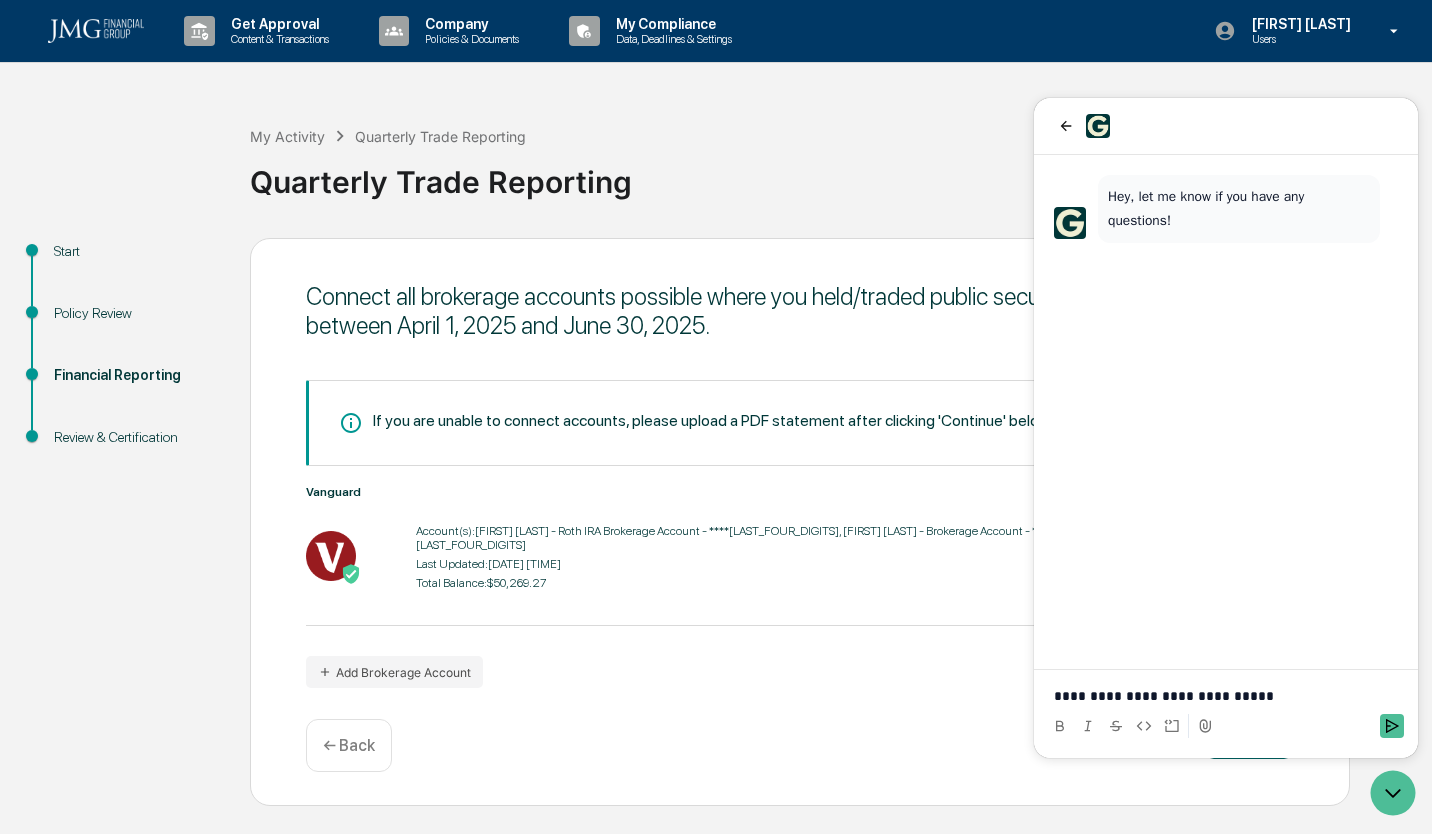 click on "**********" at bounding box center (1226, 696) 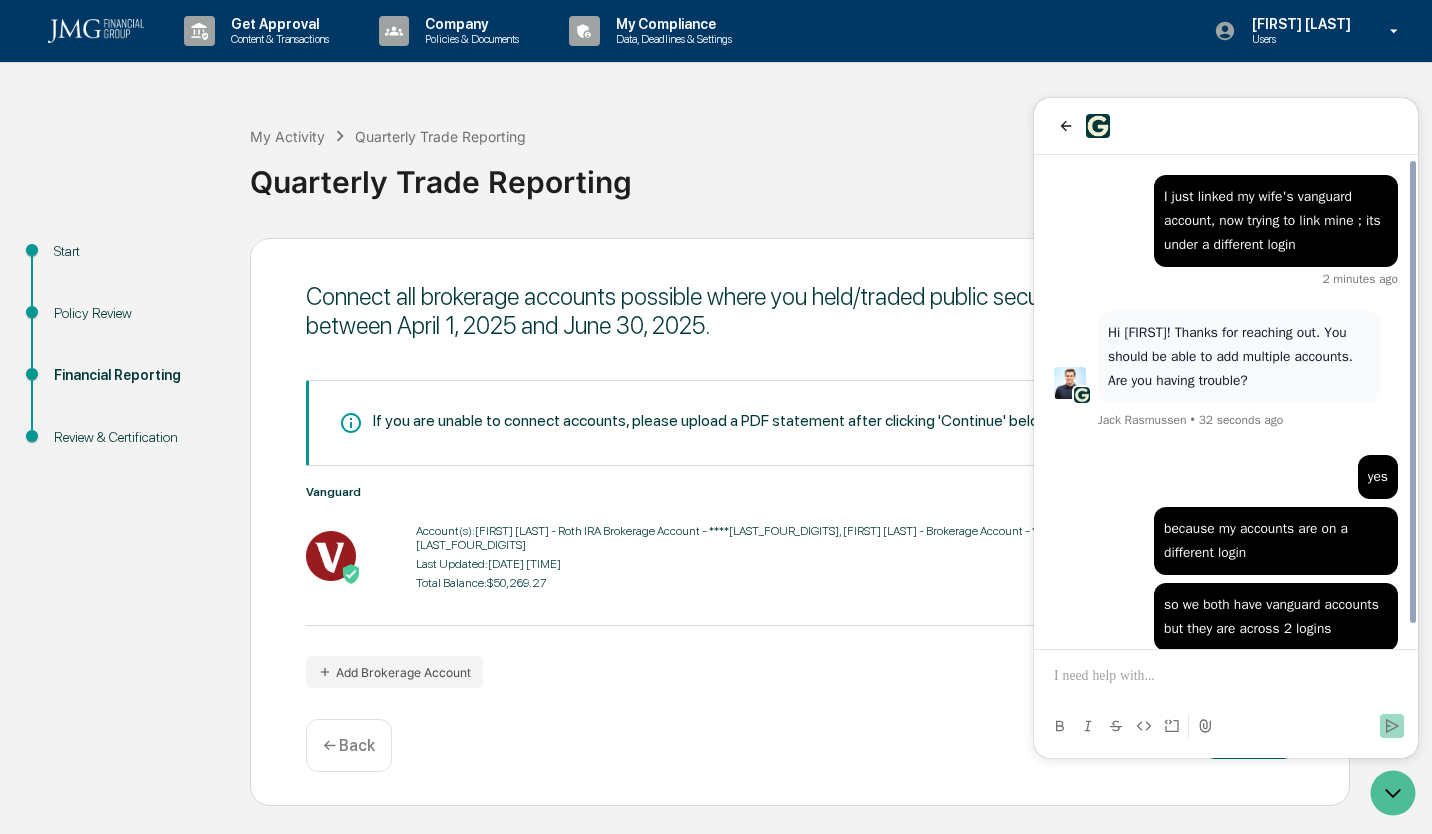 scroll, scrollTop: 22, scrollLeft: 0, axis: vertical 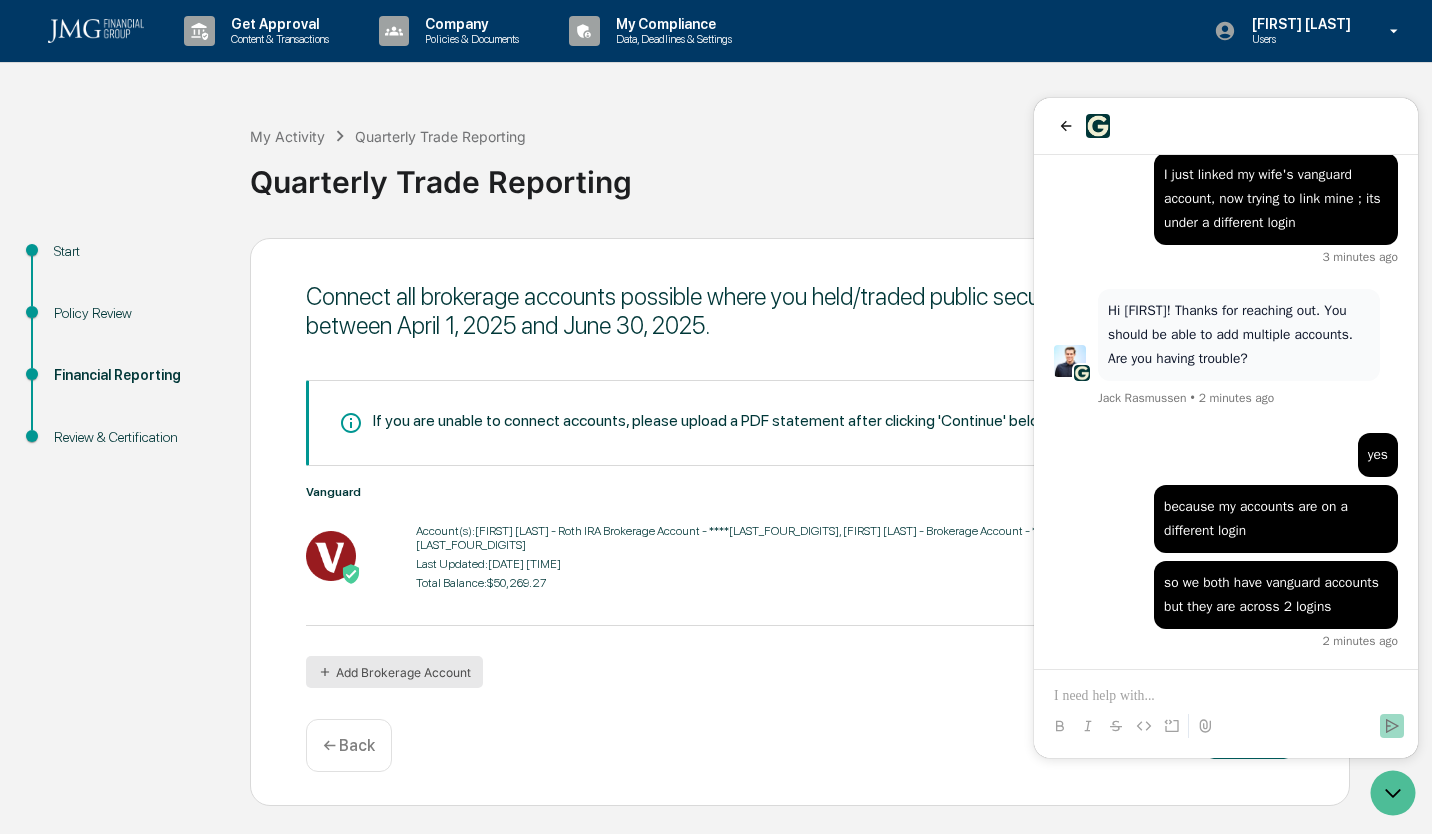 click on "Add Brokerage Account" at bounding box center (394, 672) 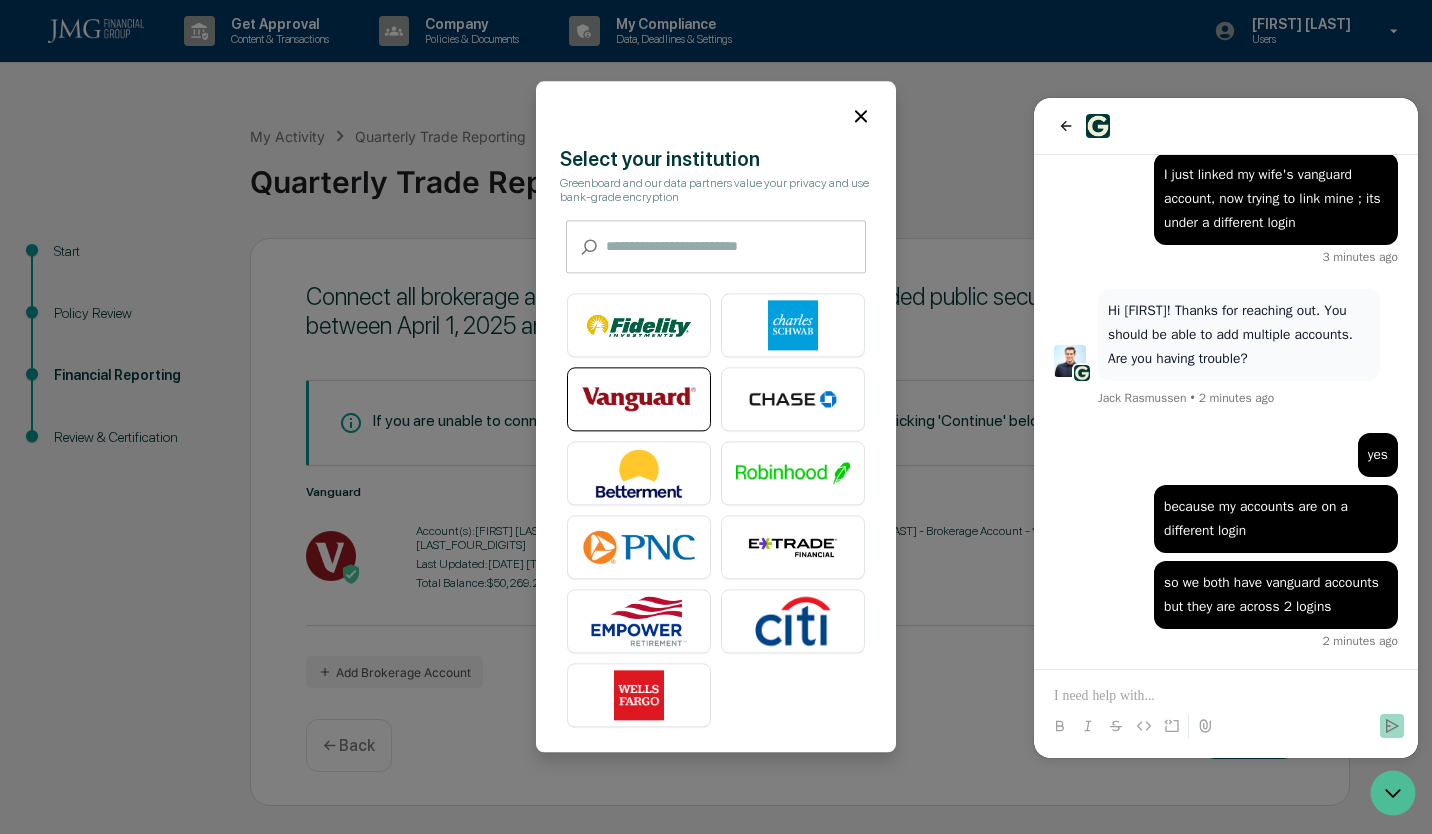 click at bounding box center [639, 400] 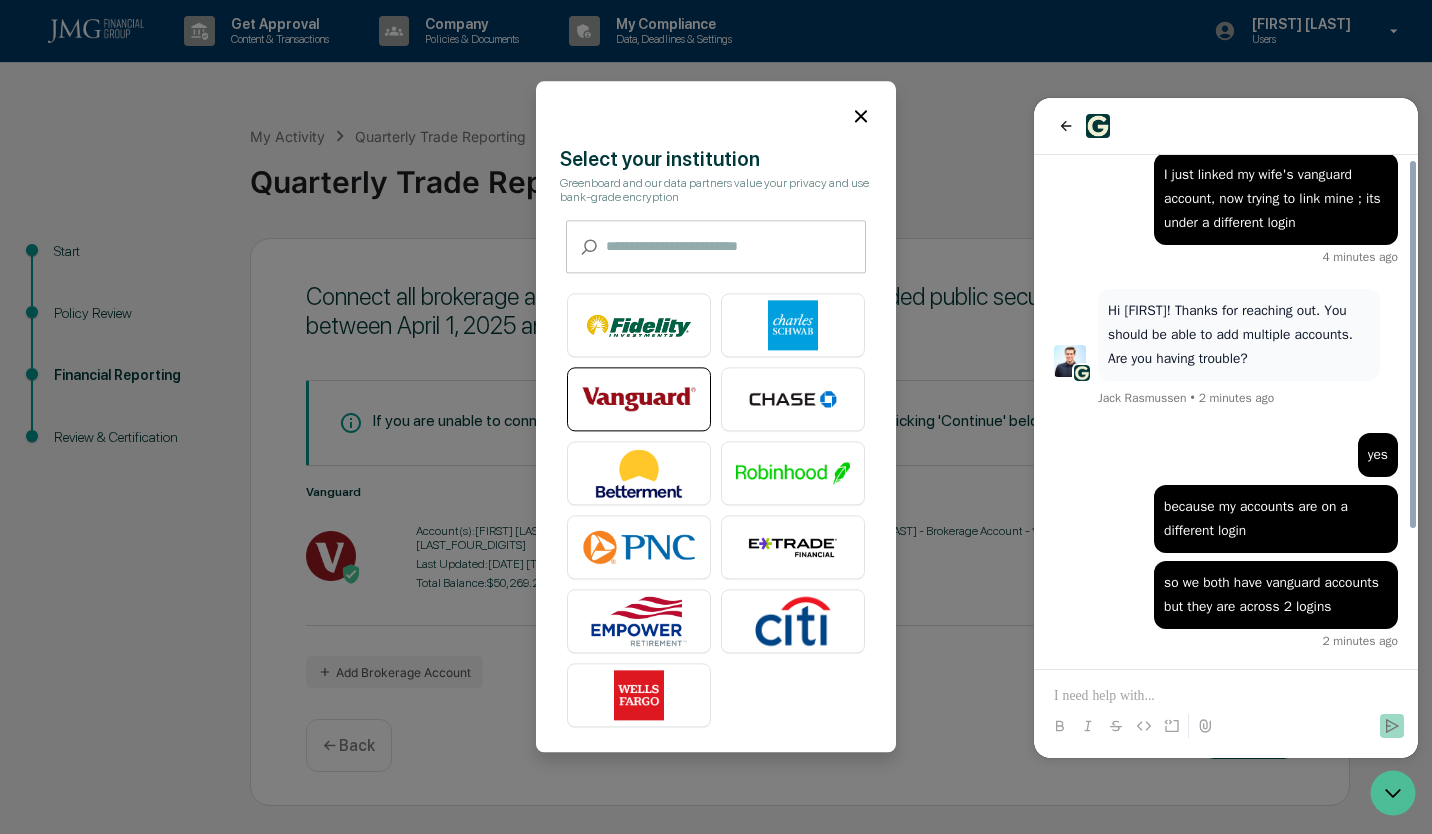 scroll, scrollTop: 190, scrollLeft: 0, axis: vertical 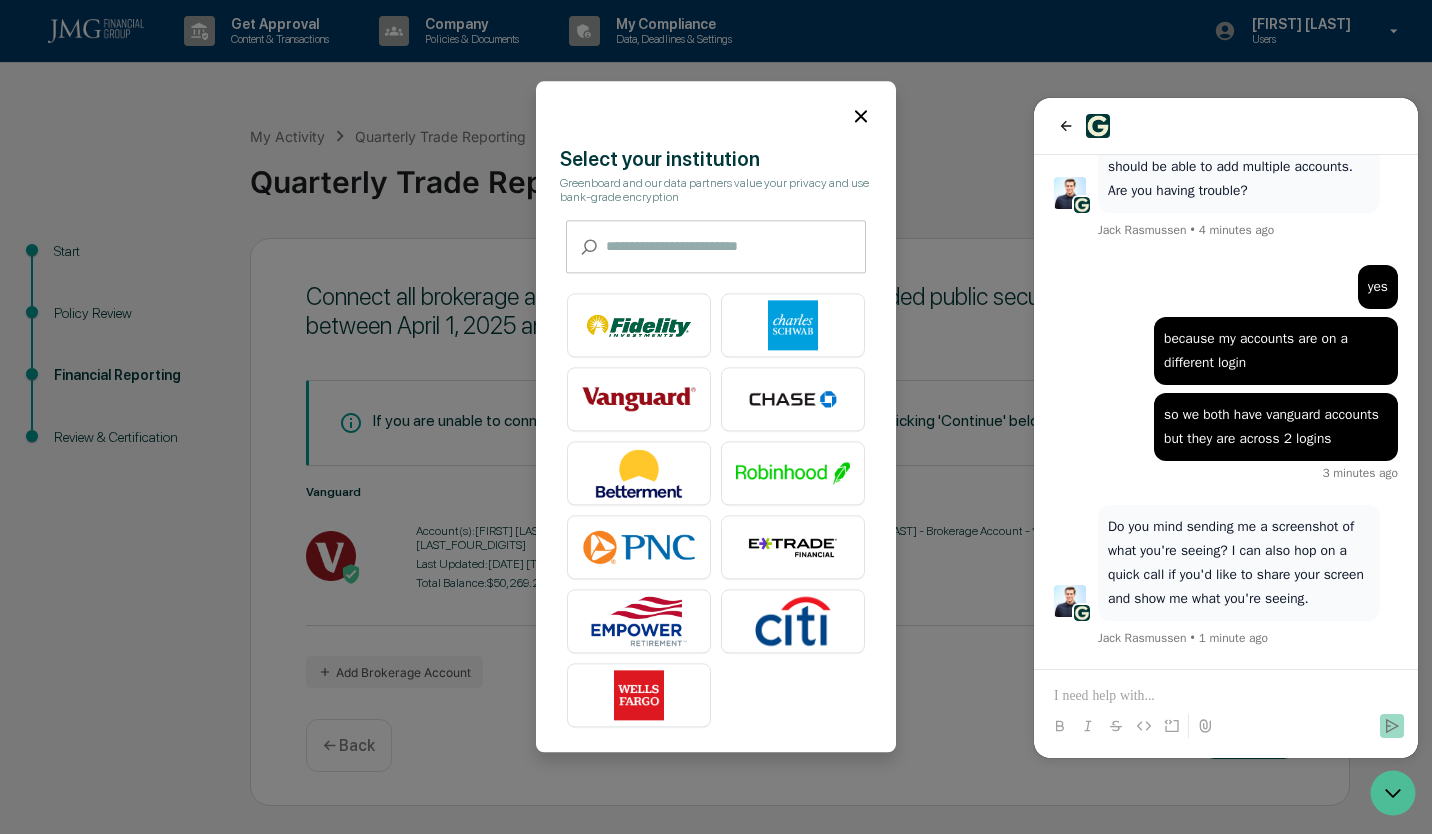 click 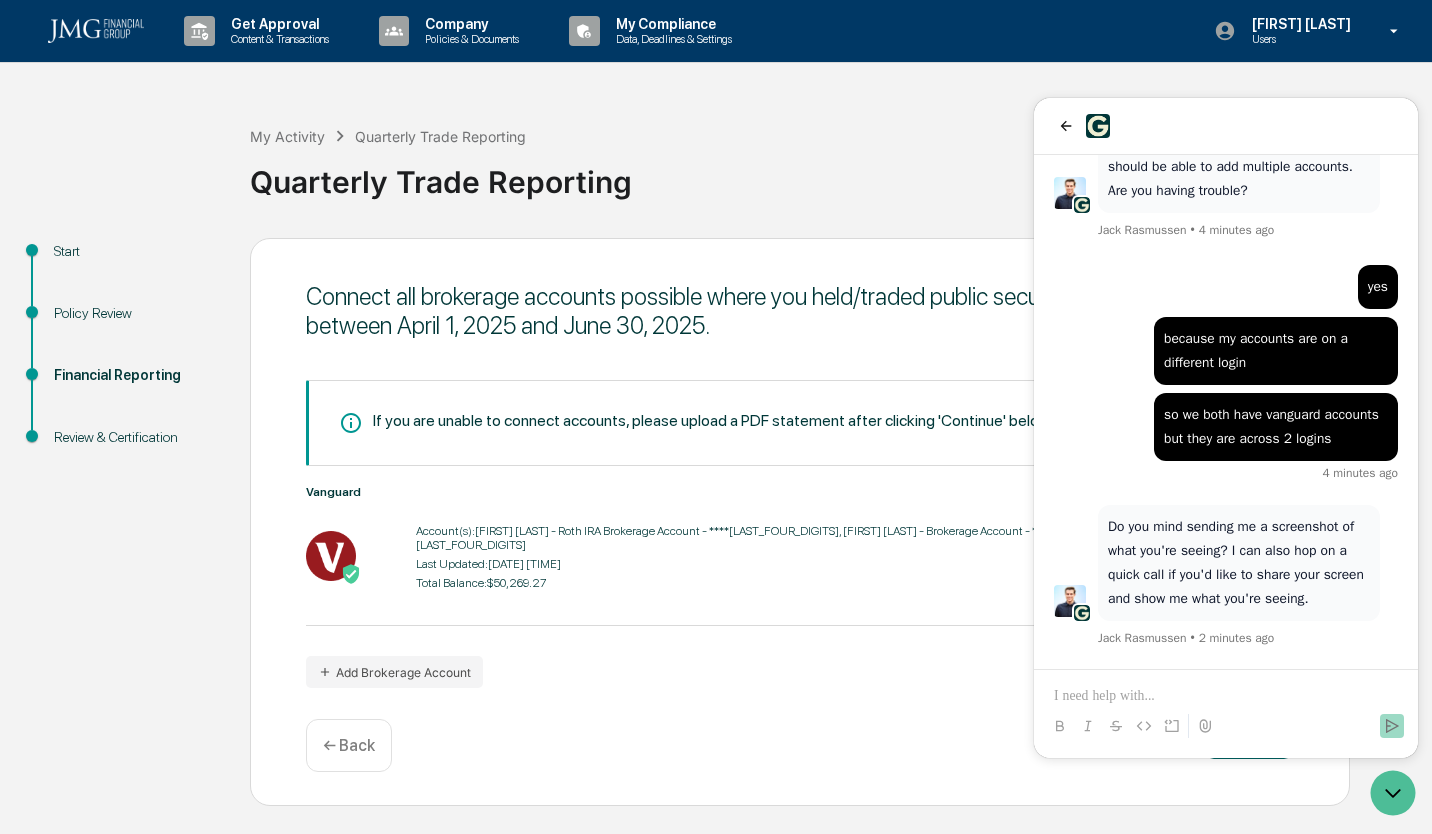click at bounding box center (331, 556) 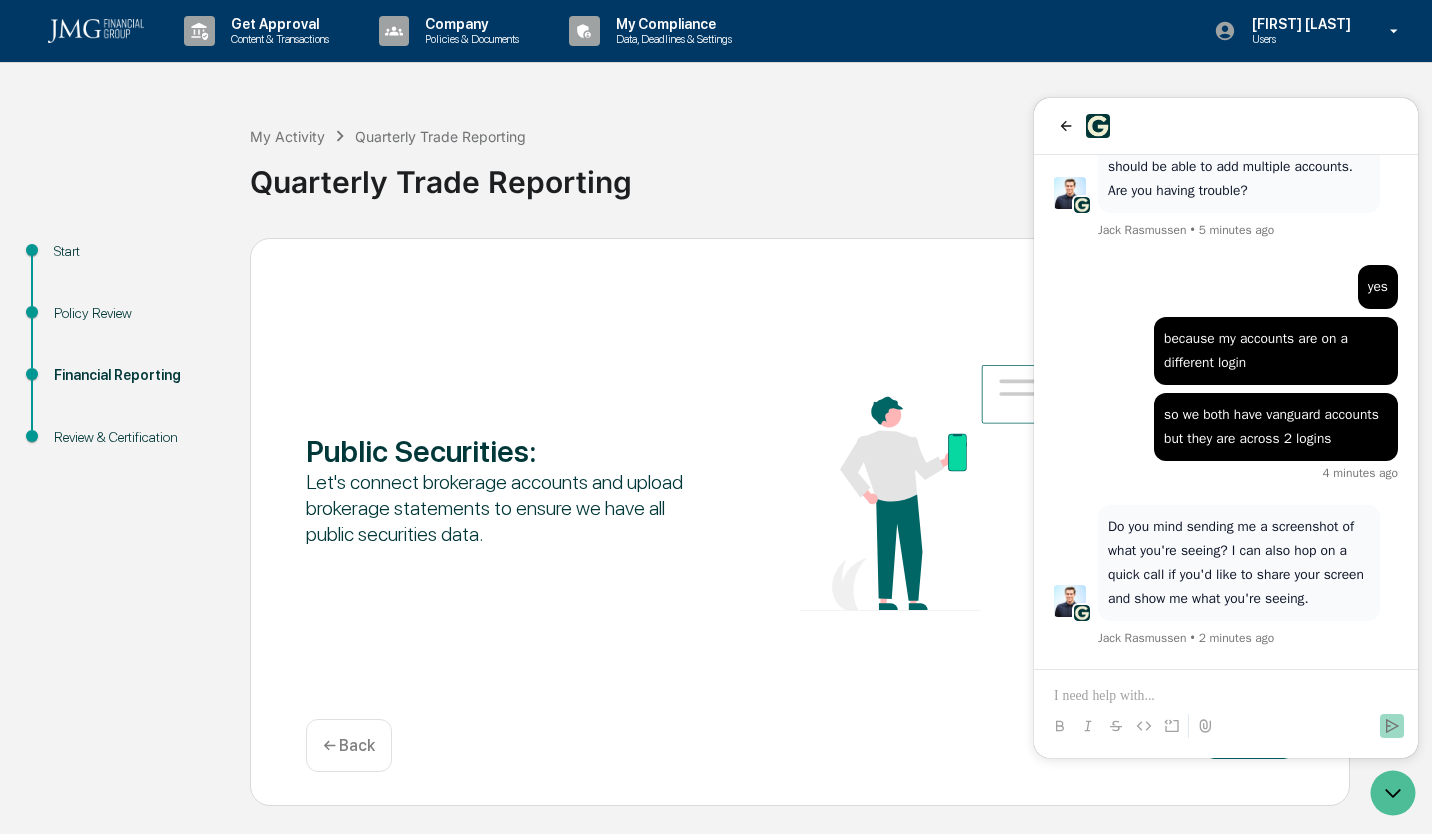 click at bounding box center [997, 488] 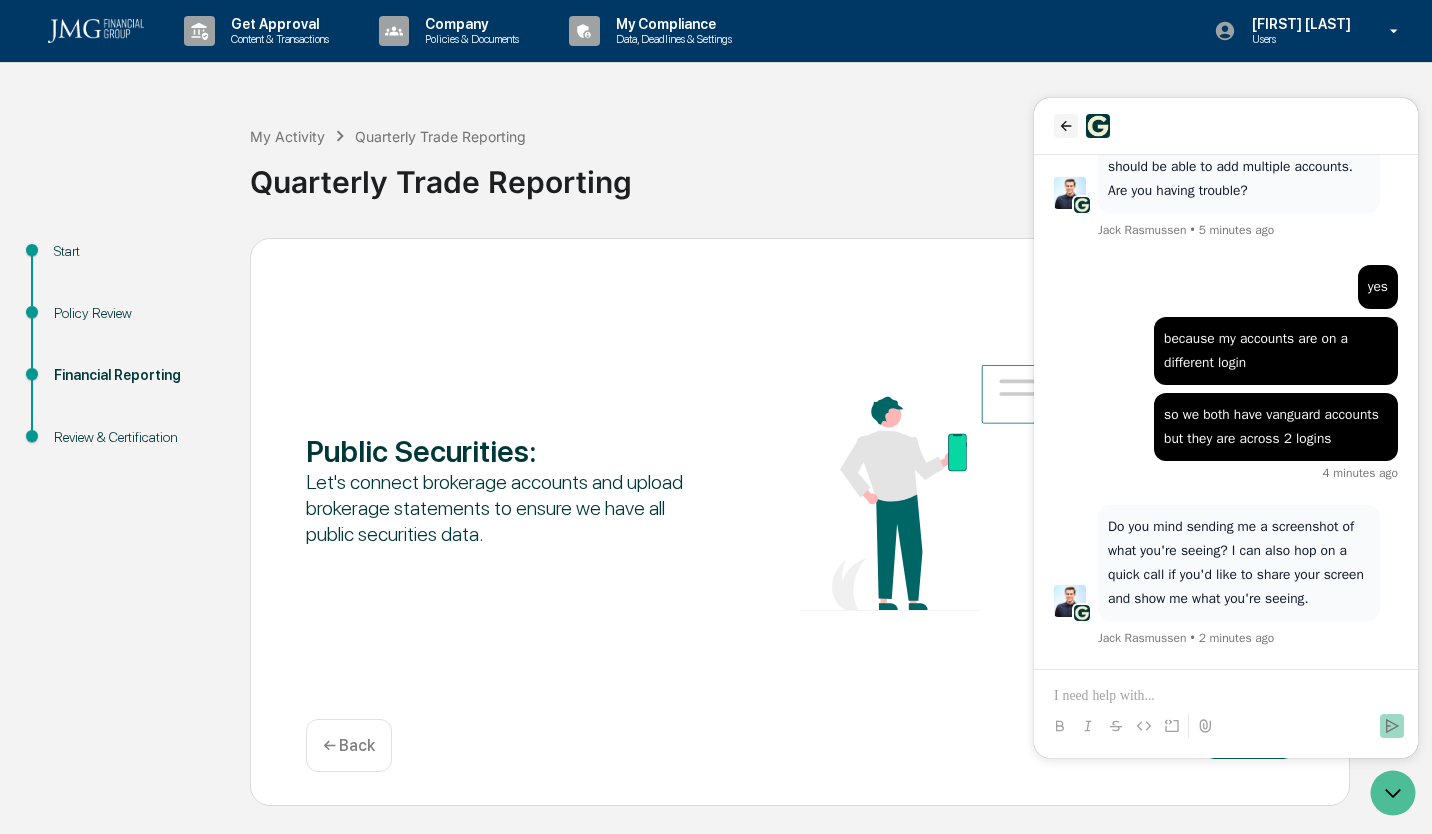 drag, startPoint x: 1246, startPoint y: 124, endPoint x: 1065, endPoint y: 136, distance: 181.39735 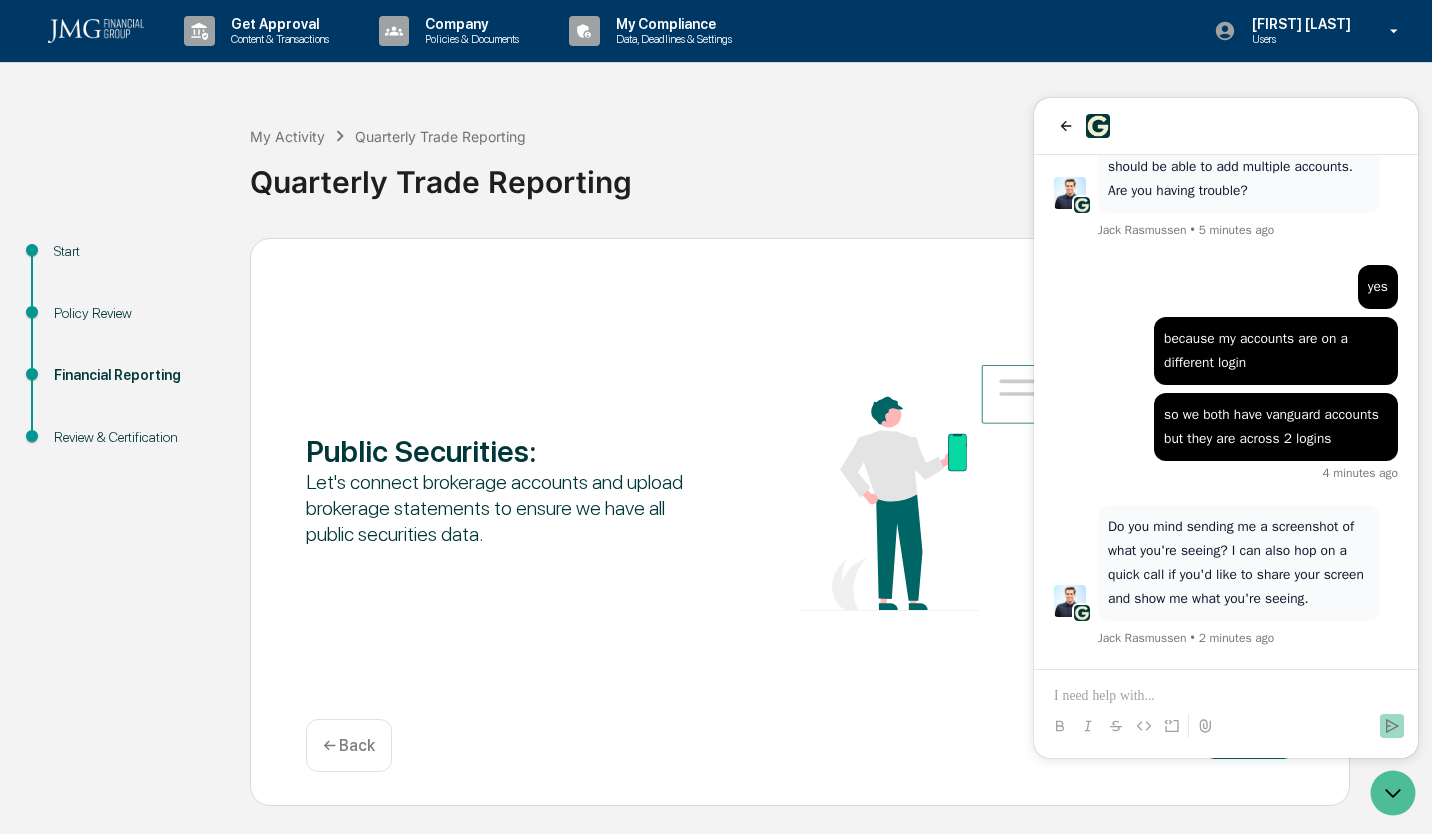 drag, startPoint x: 1065, startPoint y: 136, endPoint x: 1011, endPoint y: 223, distance: 102.396286 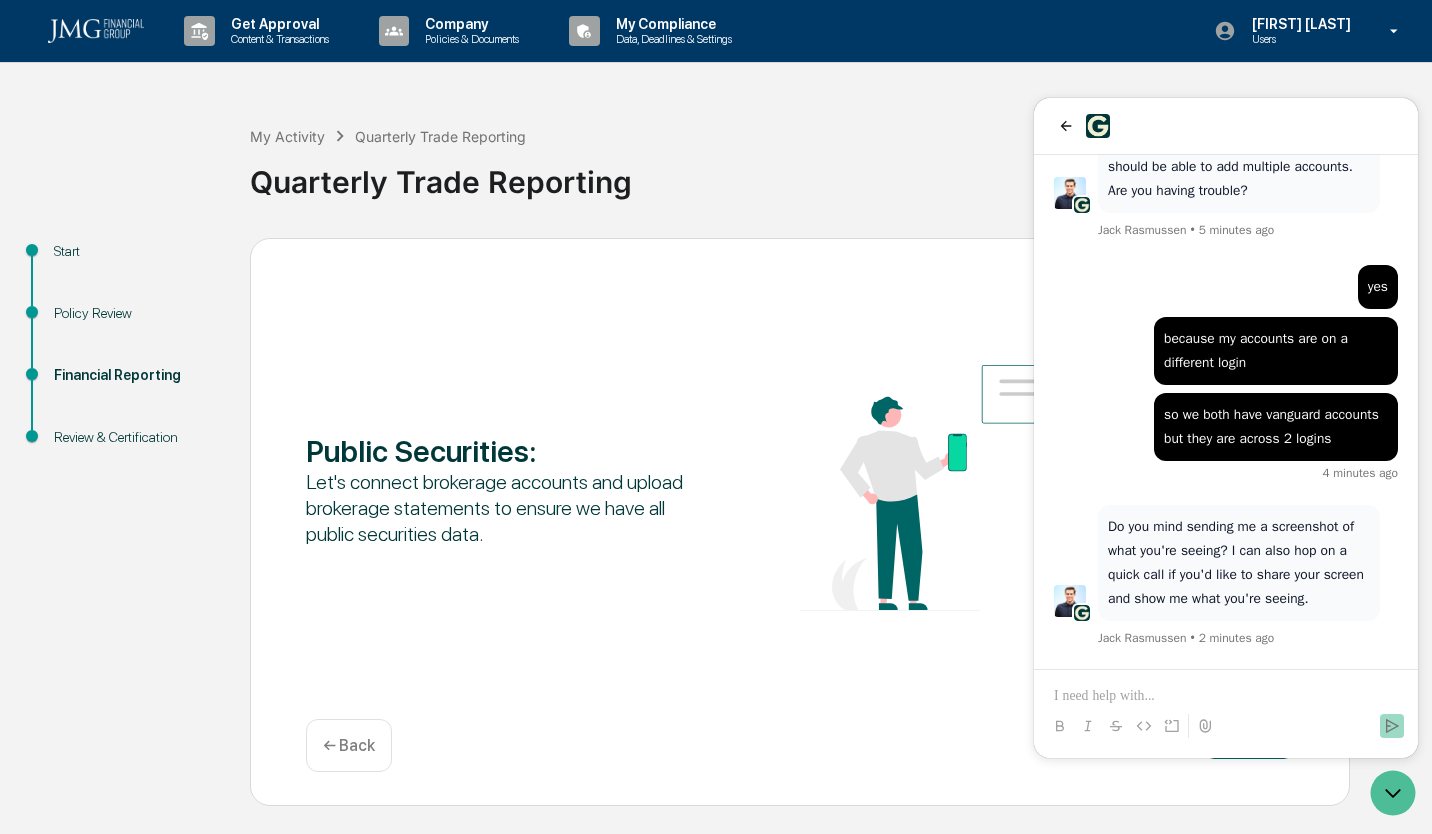 click at bounding box center [1226, 696] 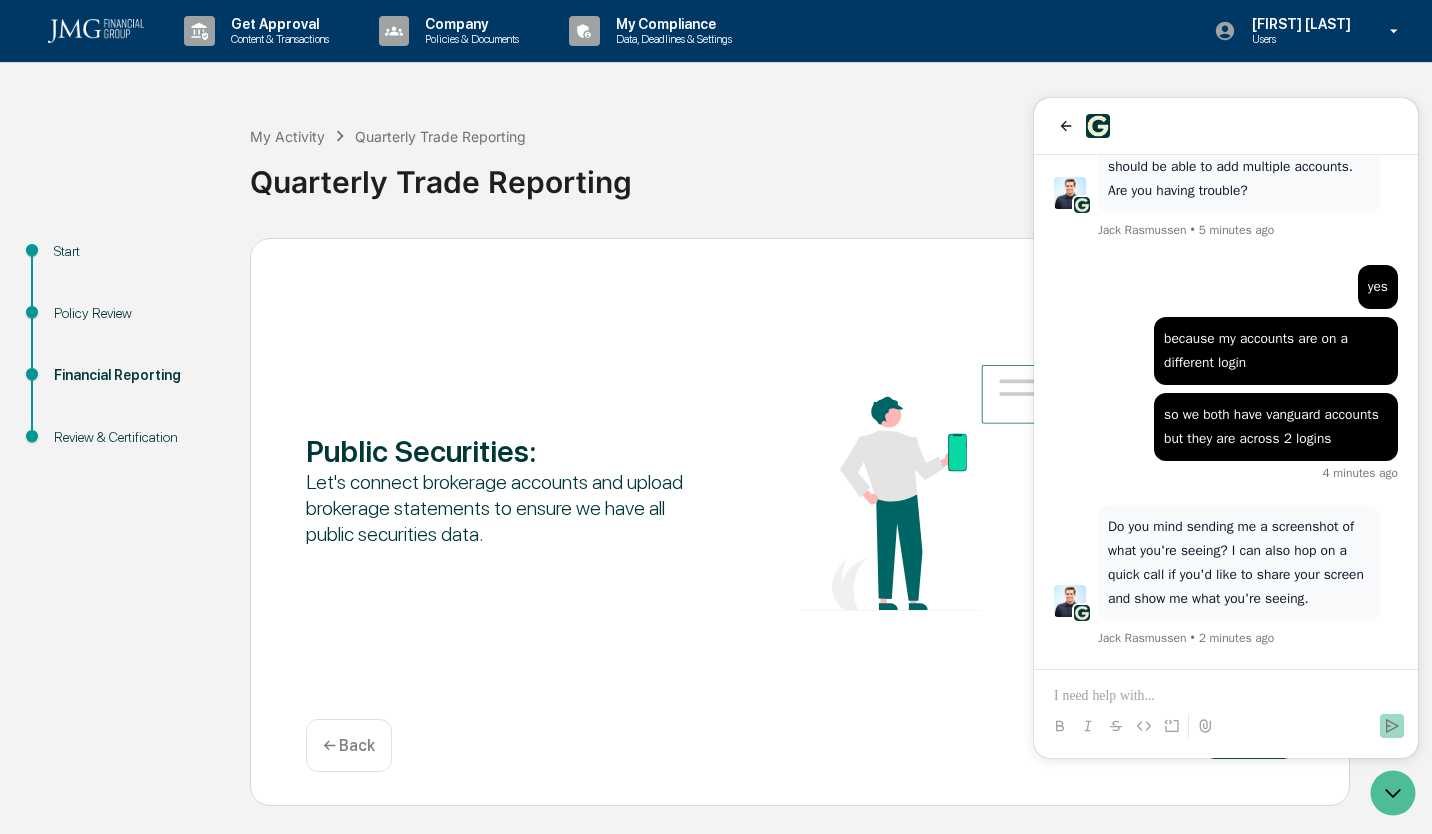 click on "Continue" at bounding box center (1249, 739) 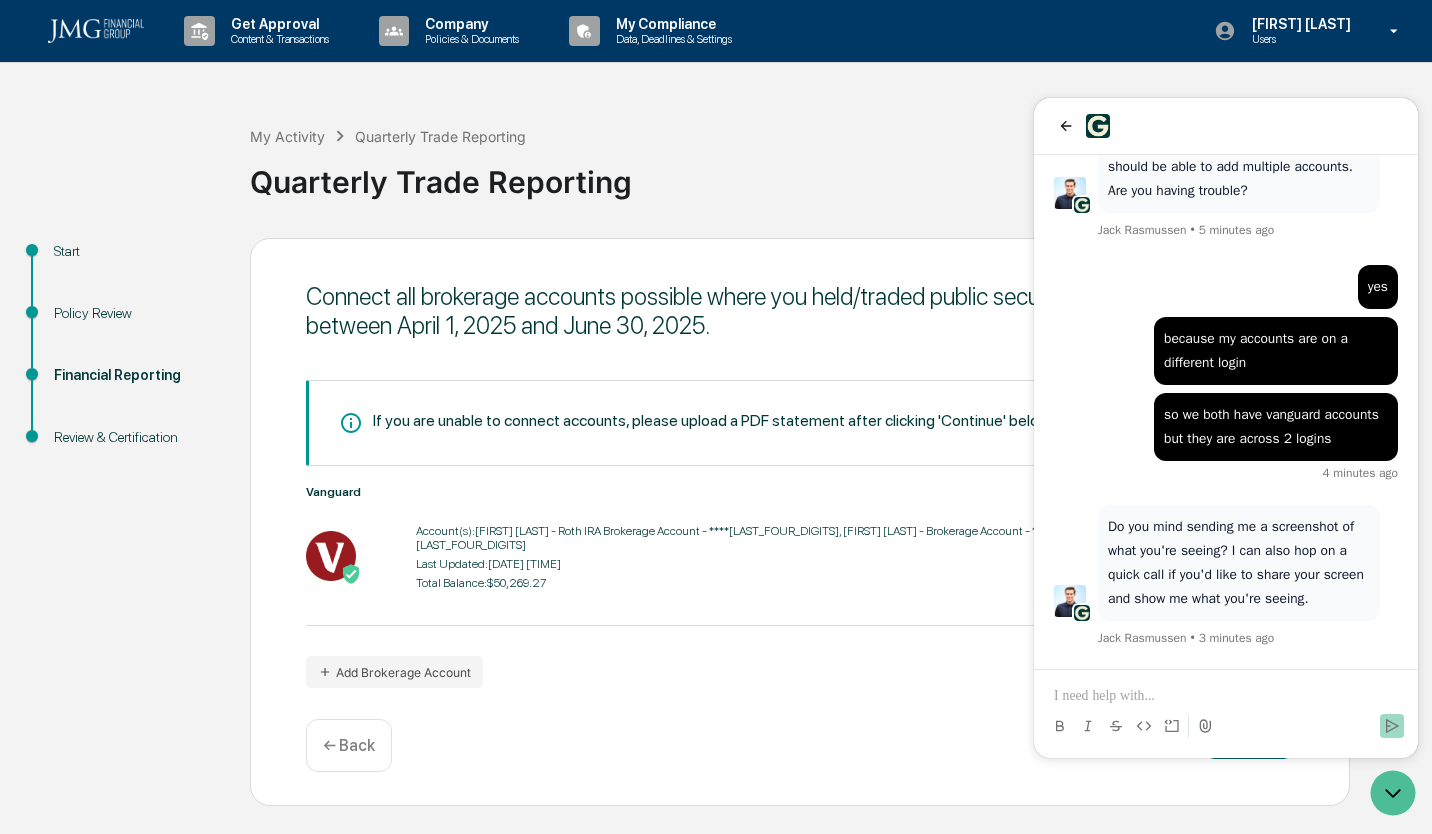 click 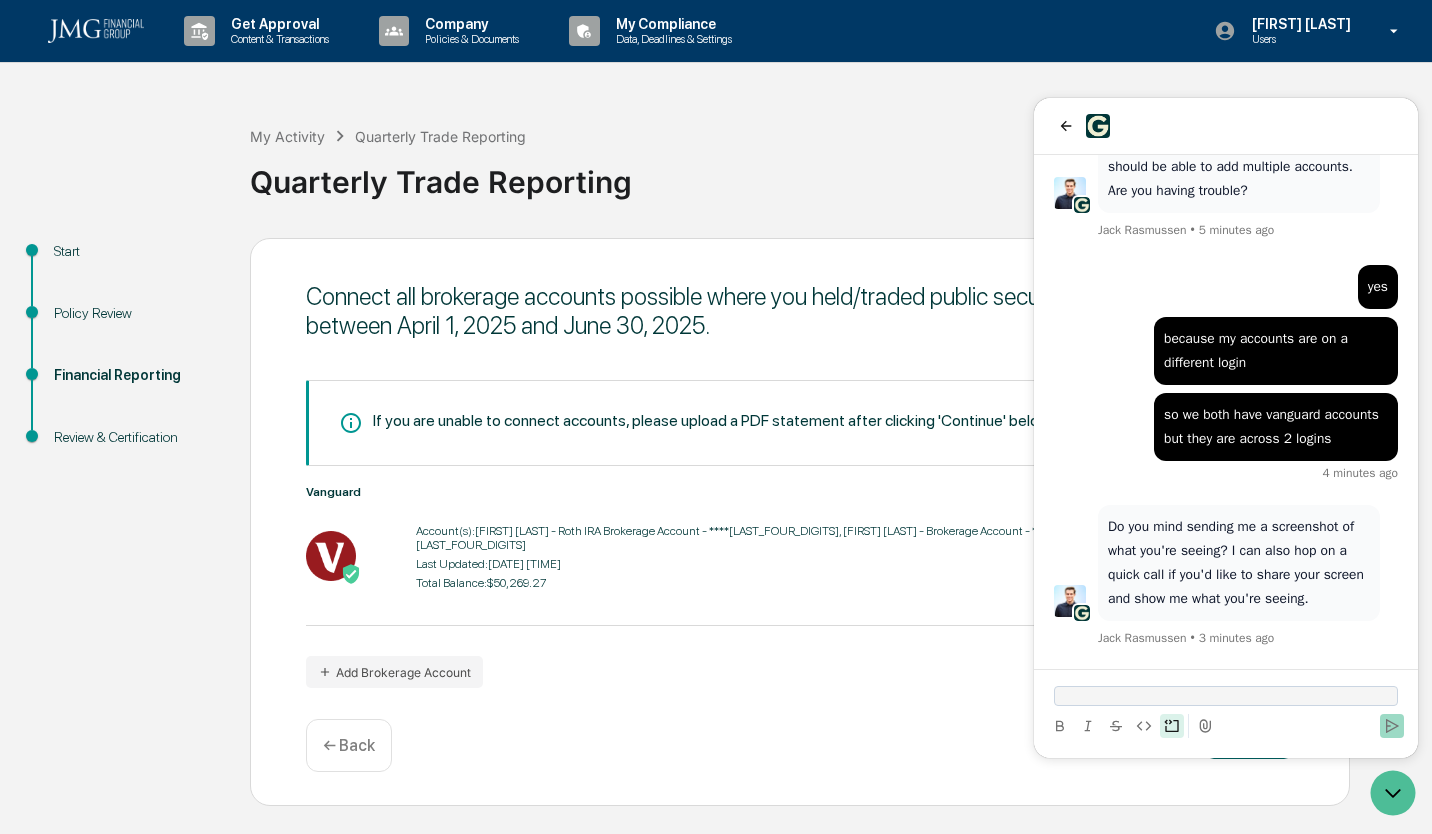 click 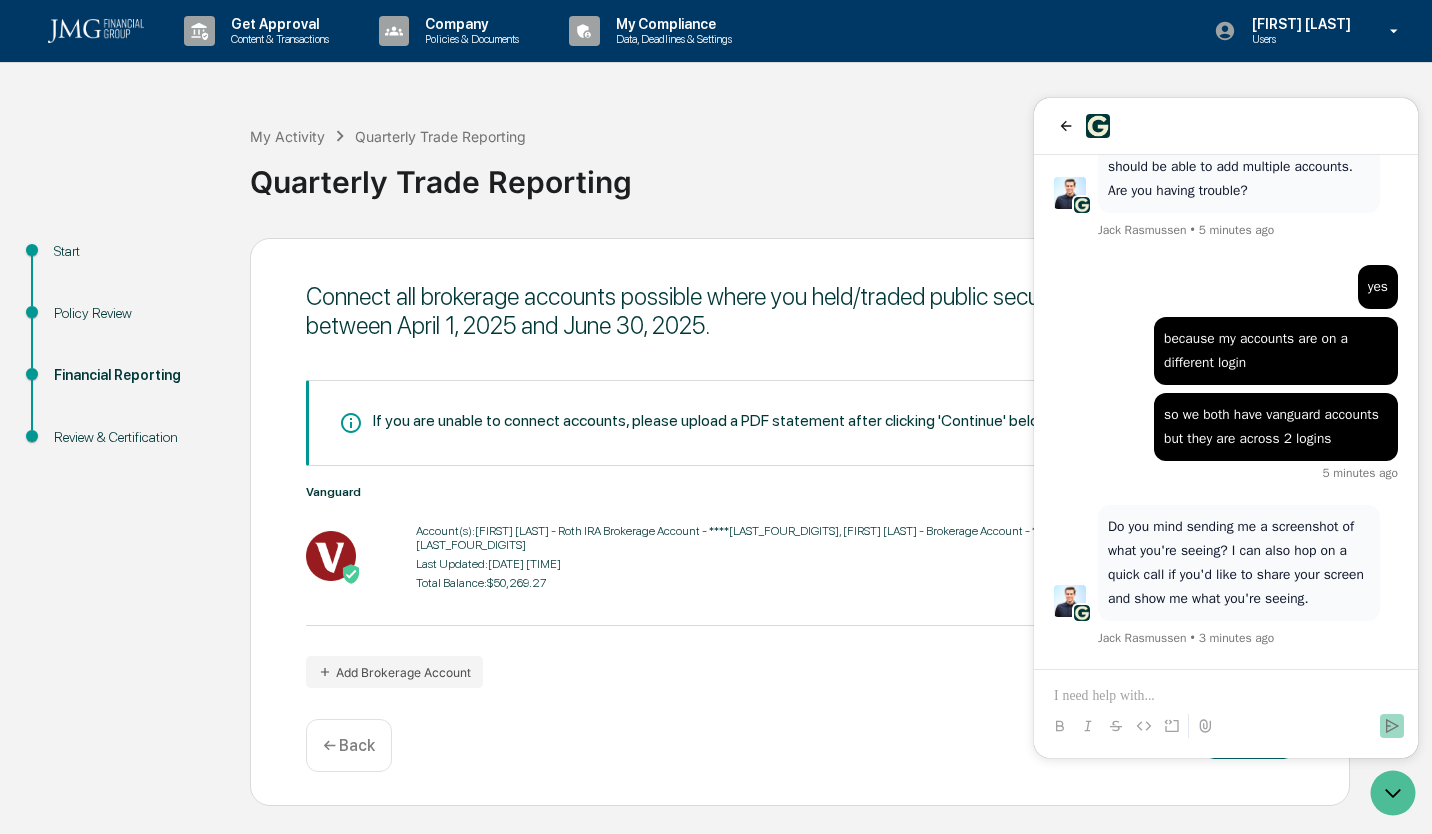drag, startPoint x: 58, startPoint y: 601, endPoint x: 955, endPoint y: 702, distance: 902.6683 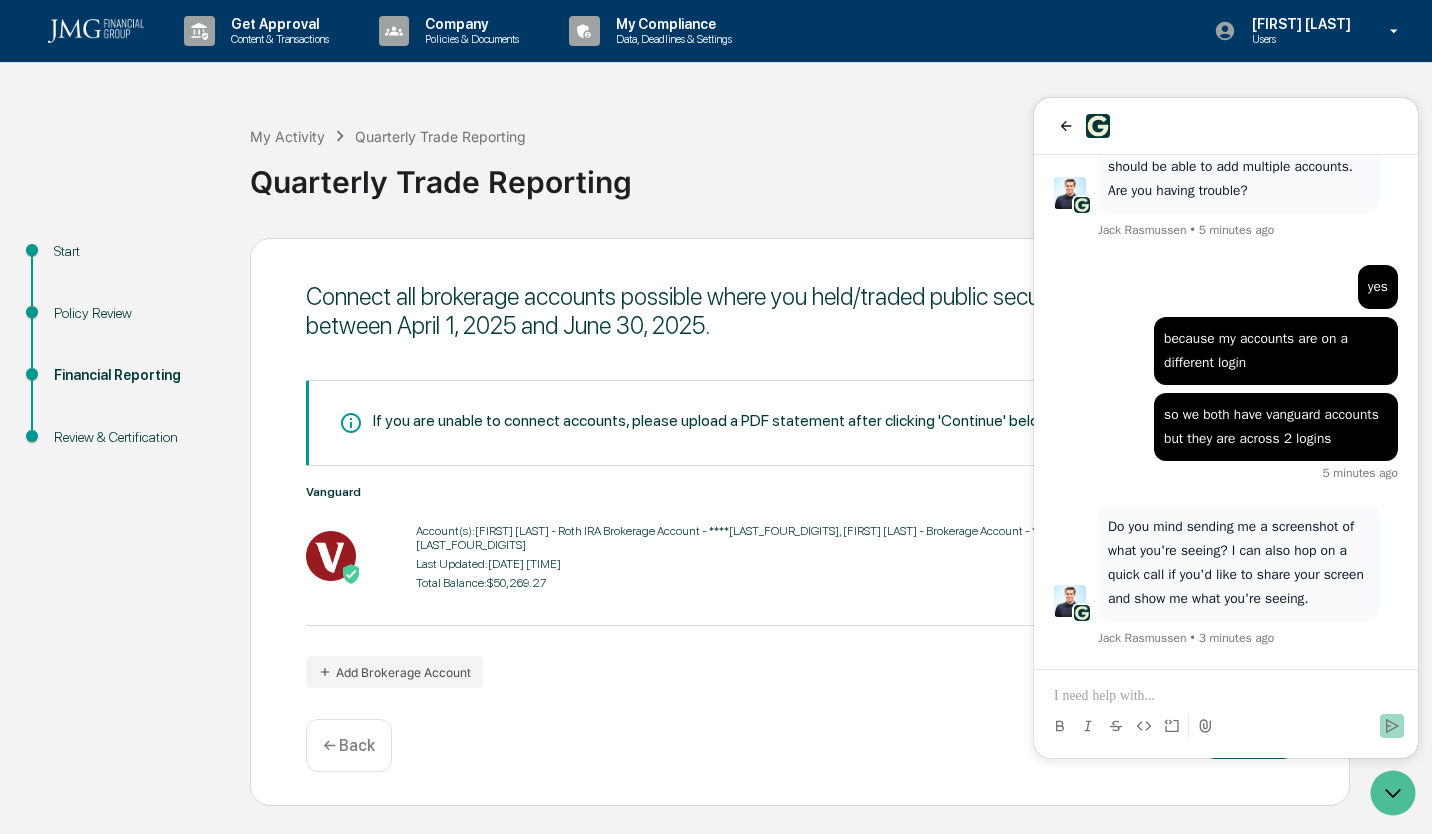 click at bounding box center [1226, 696] 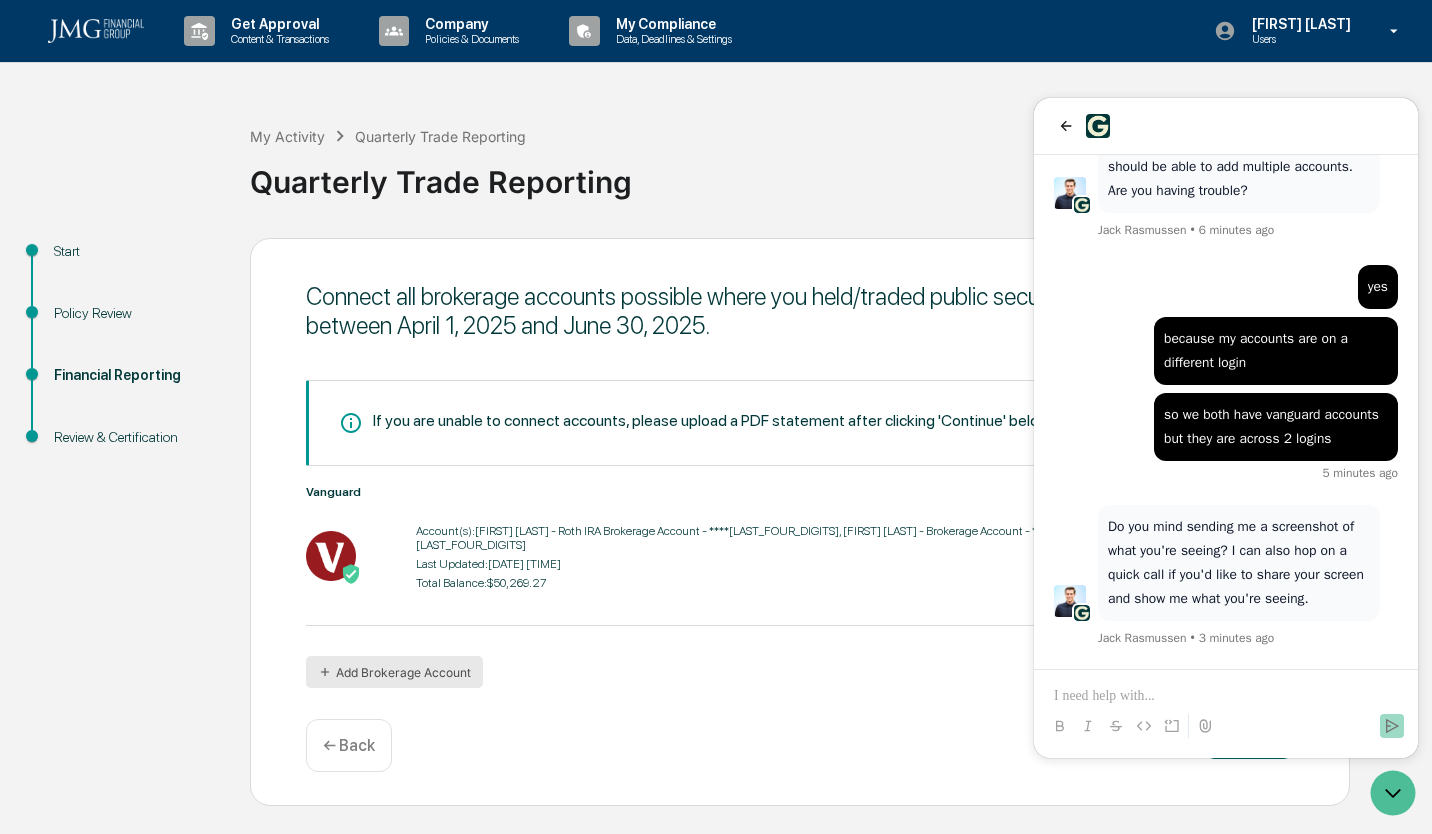 click on "Add Brokerage Account" at bounding box center [394, 672] 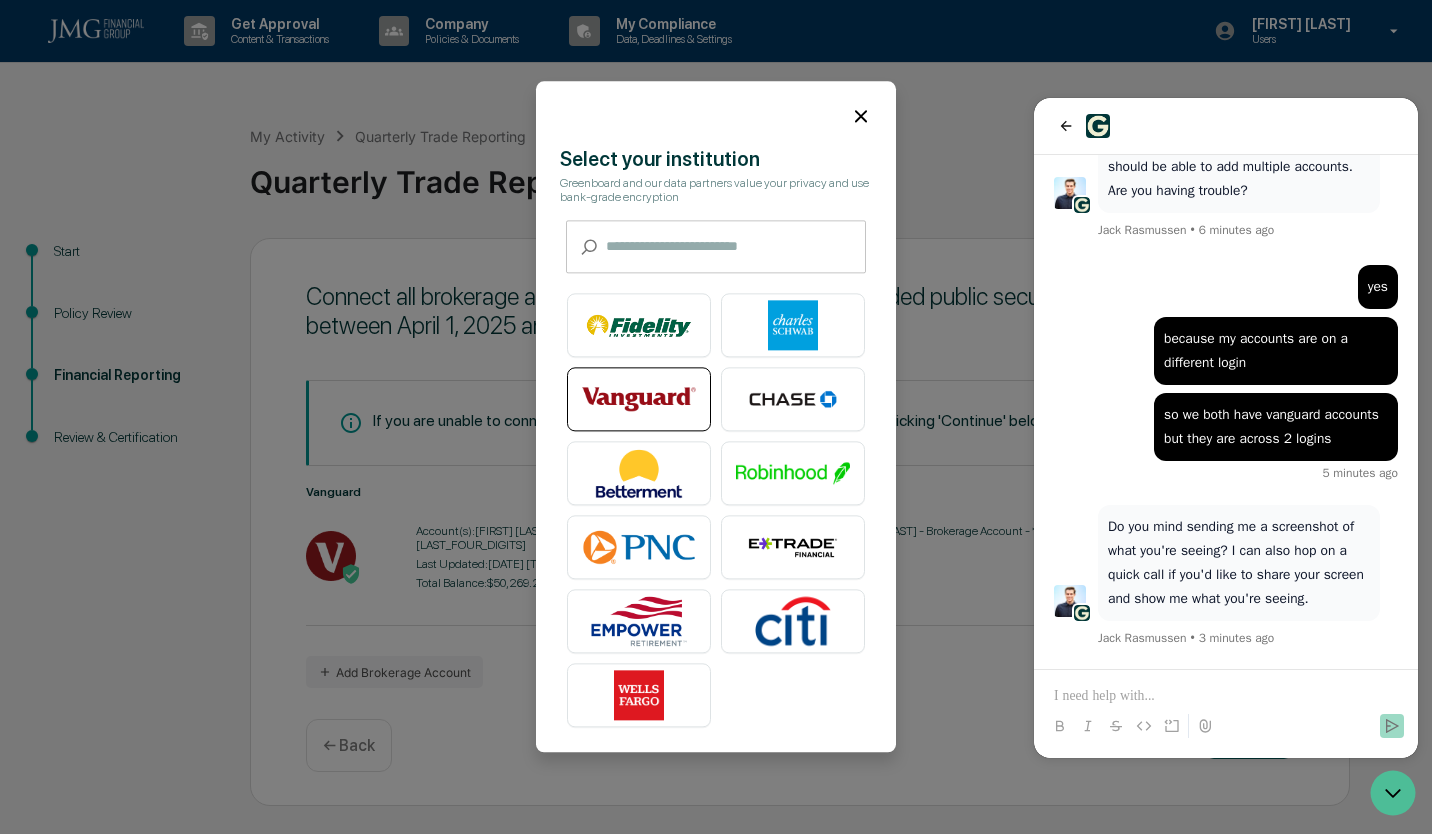 click at bounding box center (639, 400) 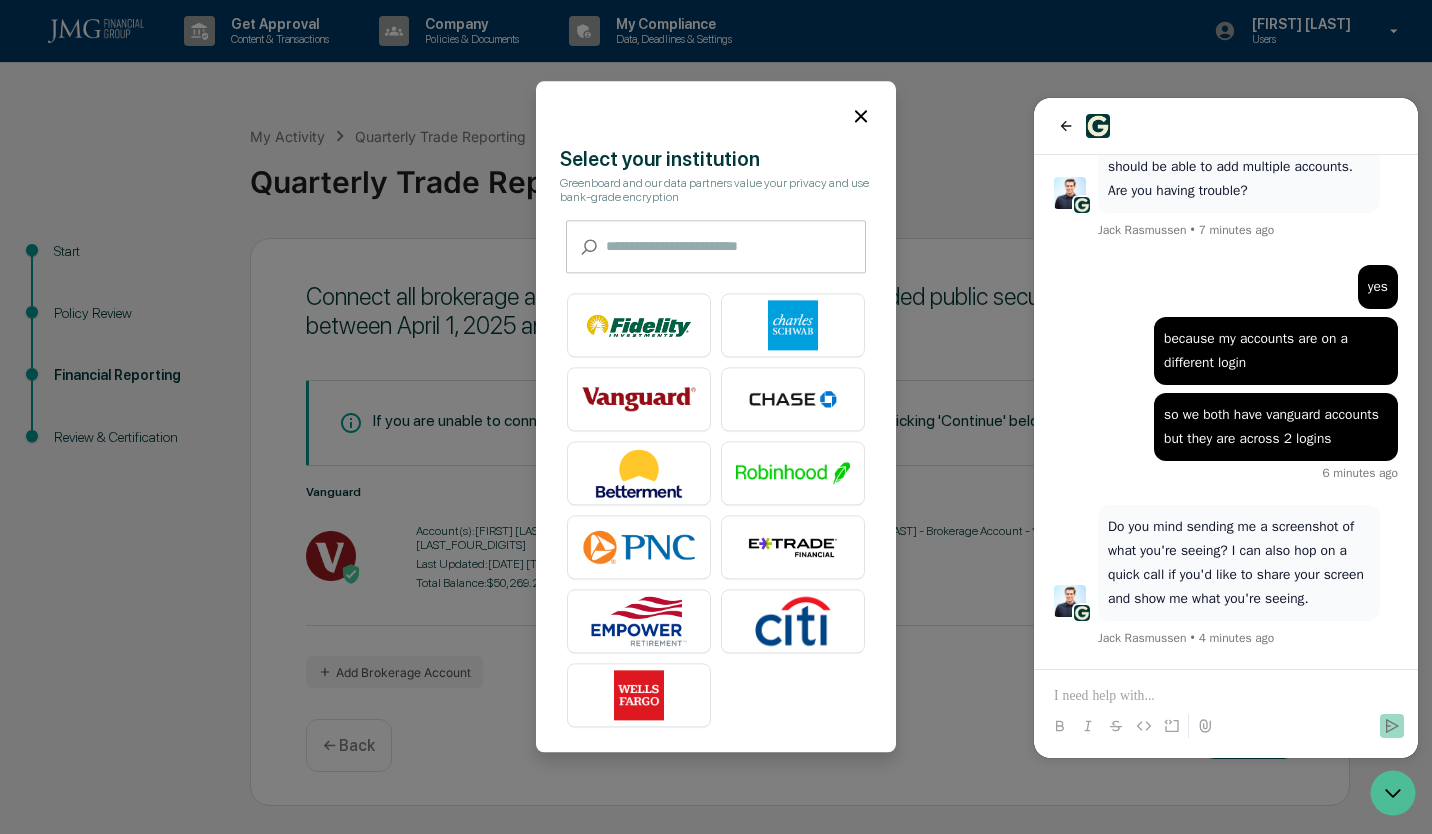 click 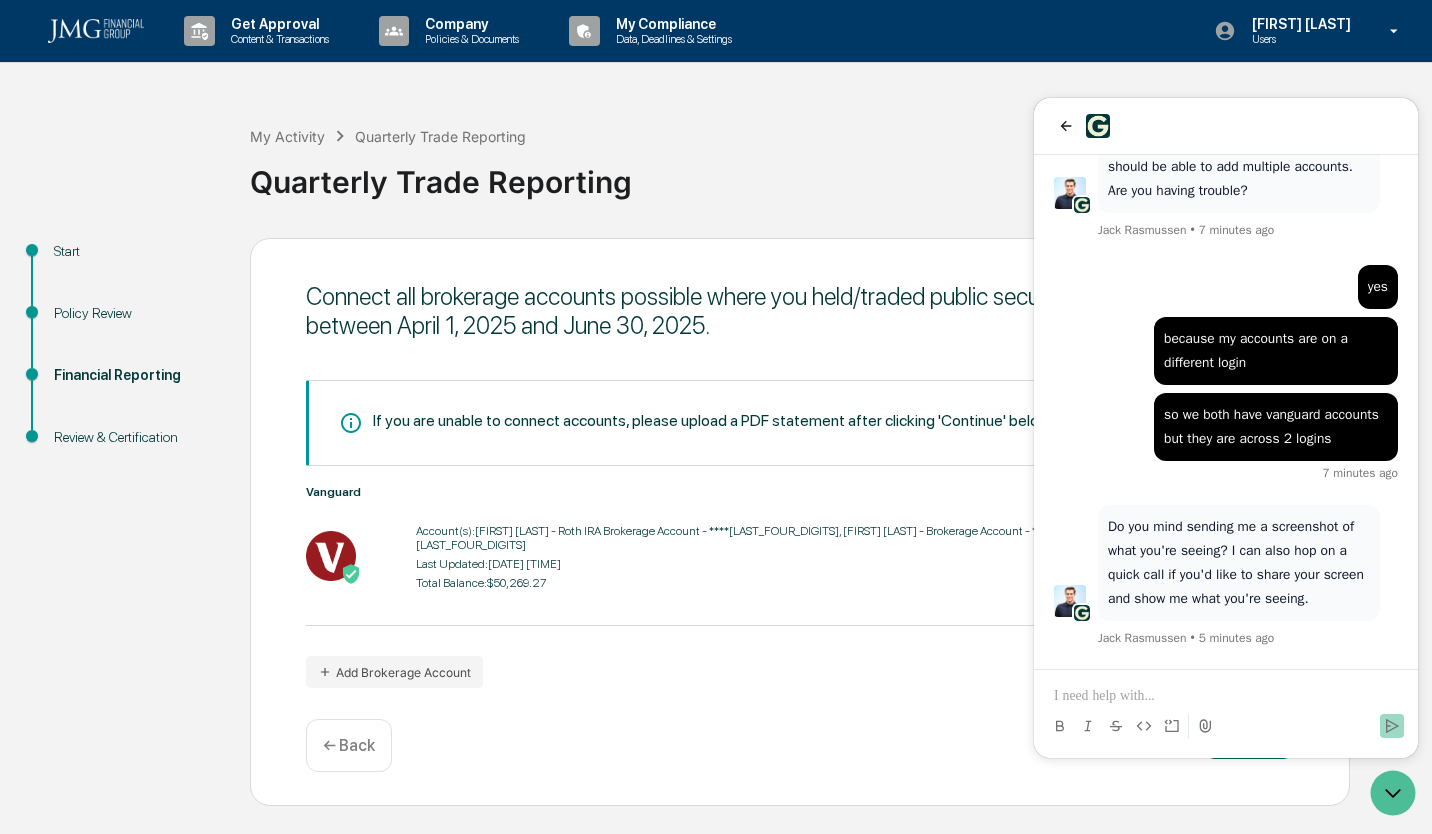click at bounding box center [1226, 696] 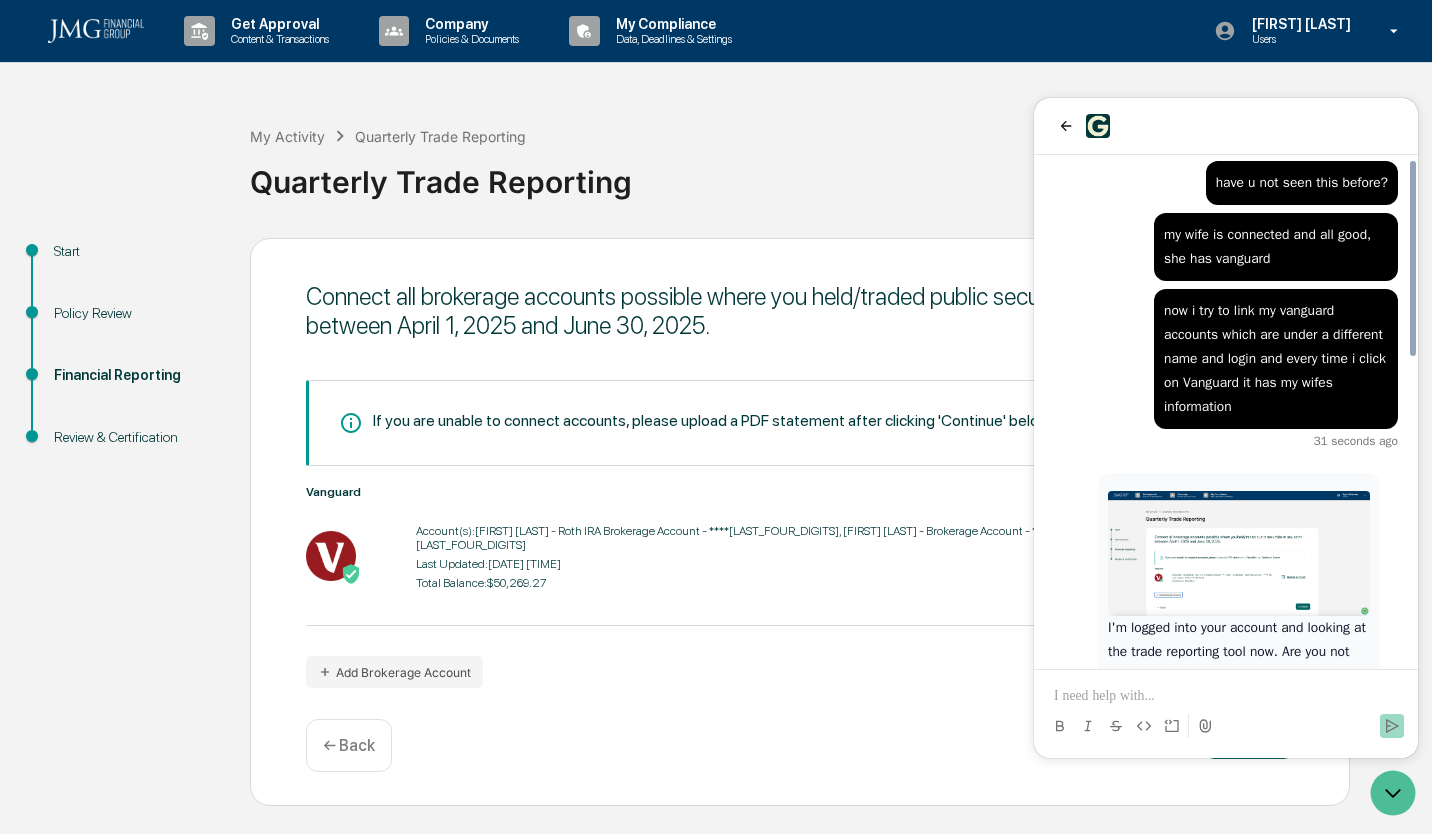 scroll, scrollTop: 931, scrollLeft: 0, axis: vertical 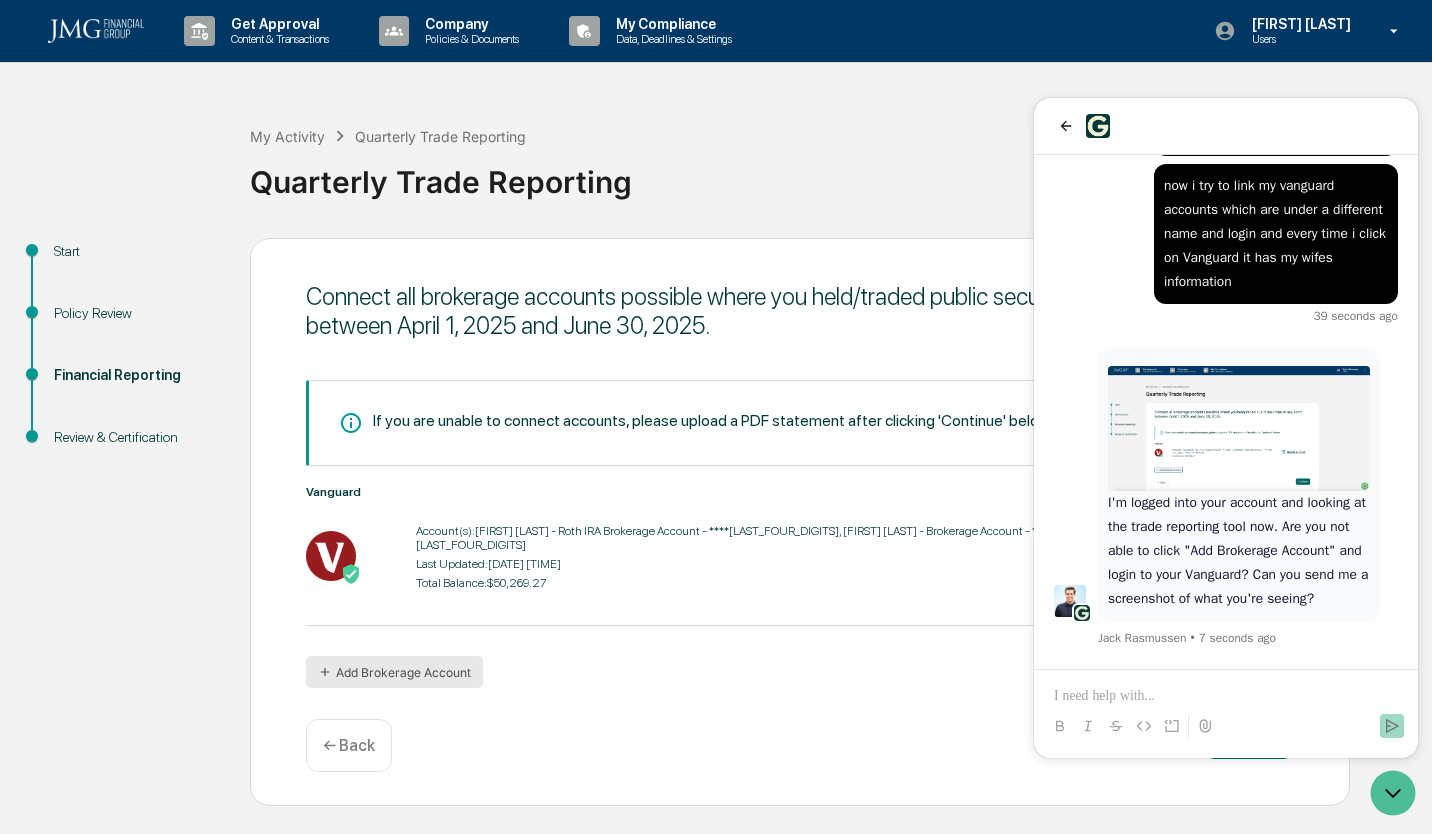 click on "Add Brokerage Account" at bounding box center [394, 672] 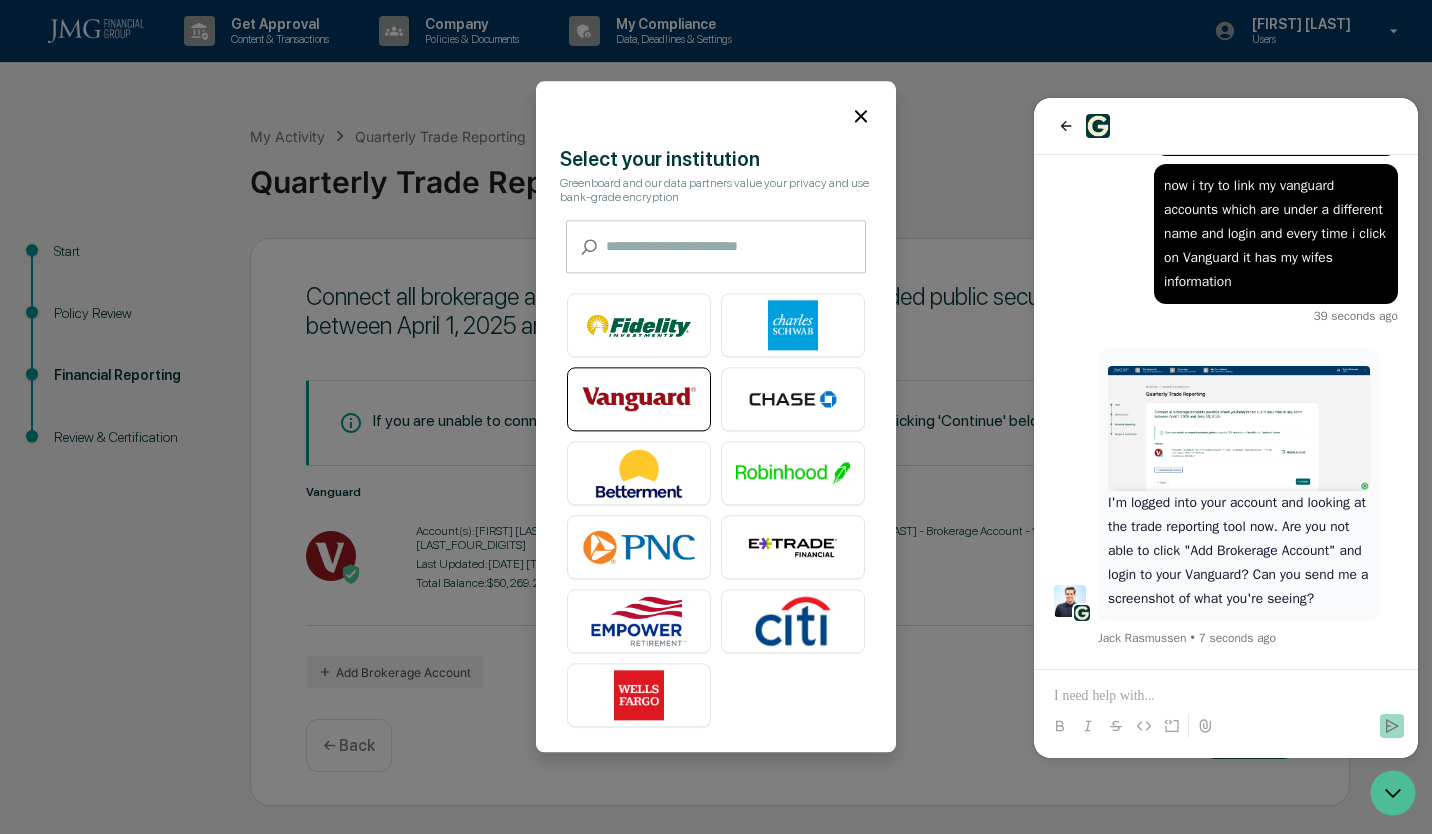 click at bounding box center (639, 400) 